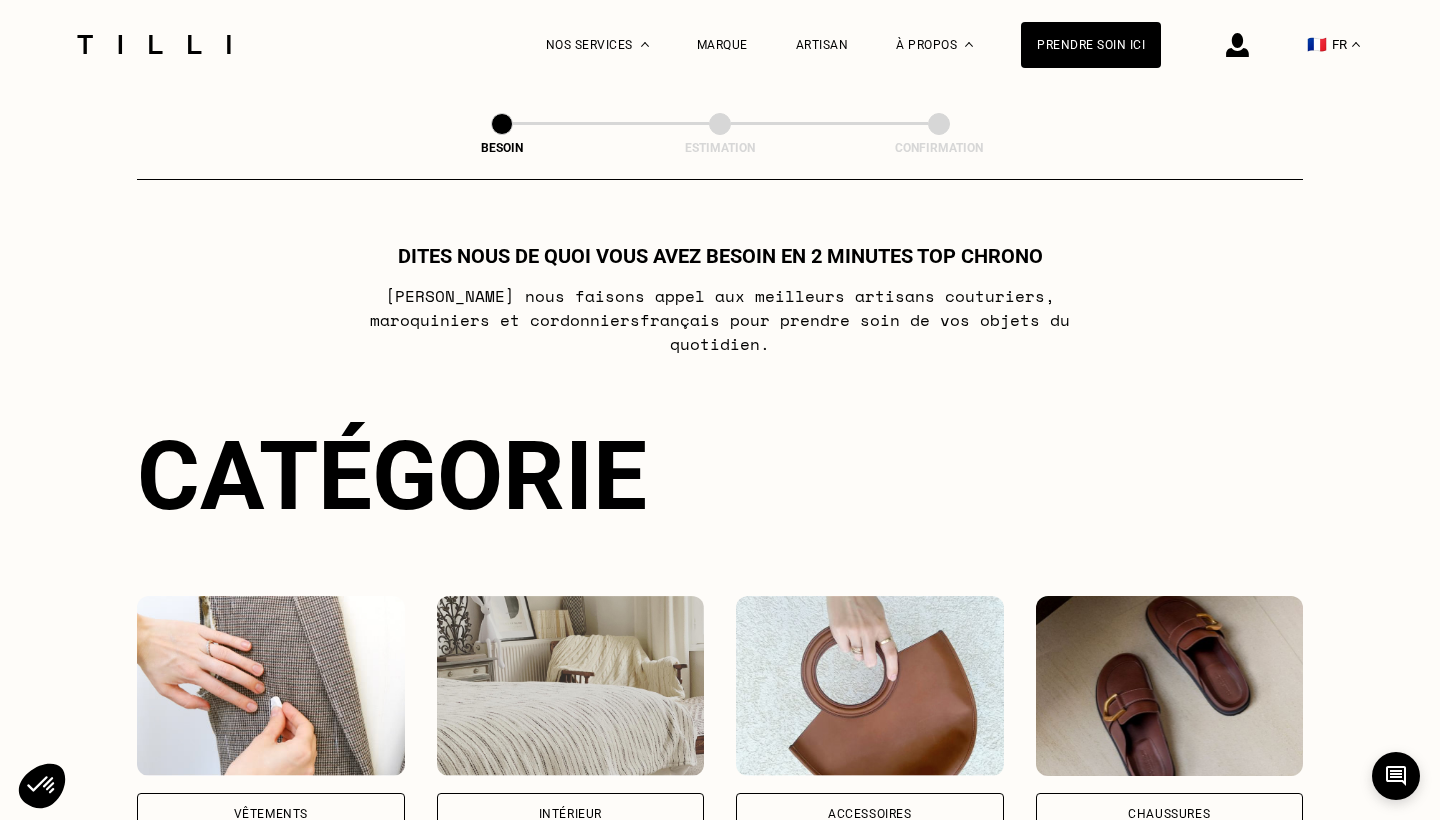 scroll, scrollTop: 0, scrollLeft: 0, axis: both 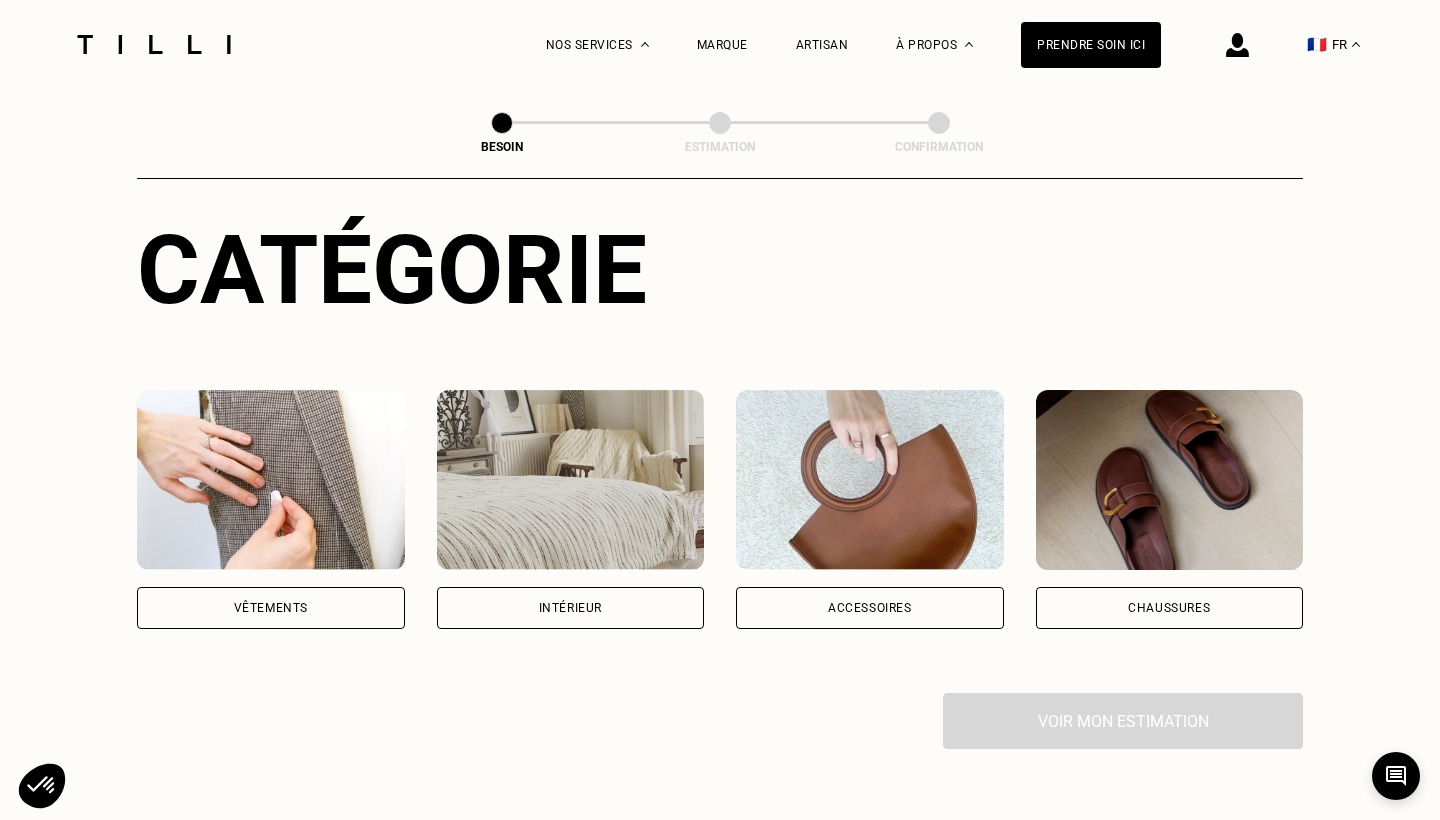 click on "Vêtements" at bounding box center [271, 608] 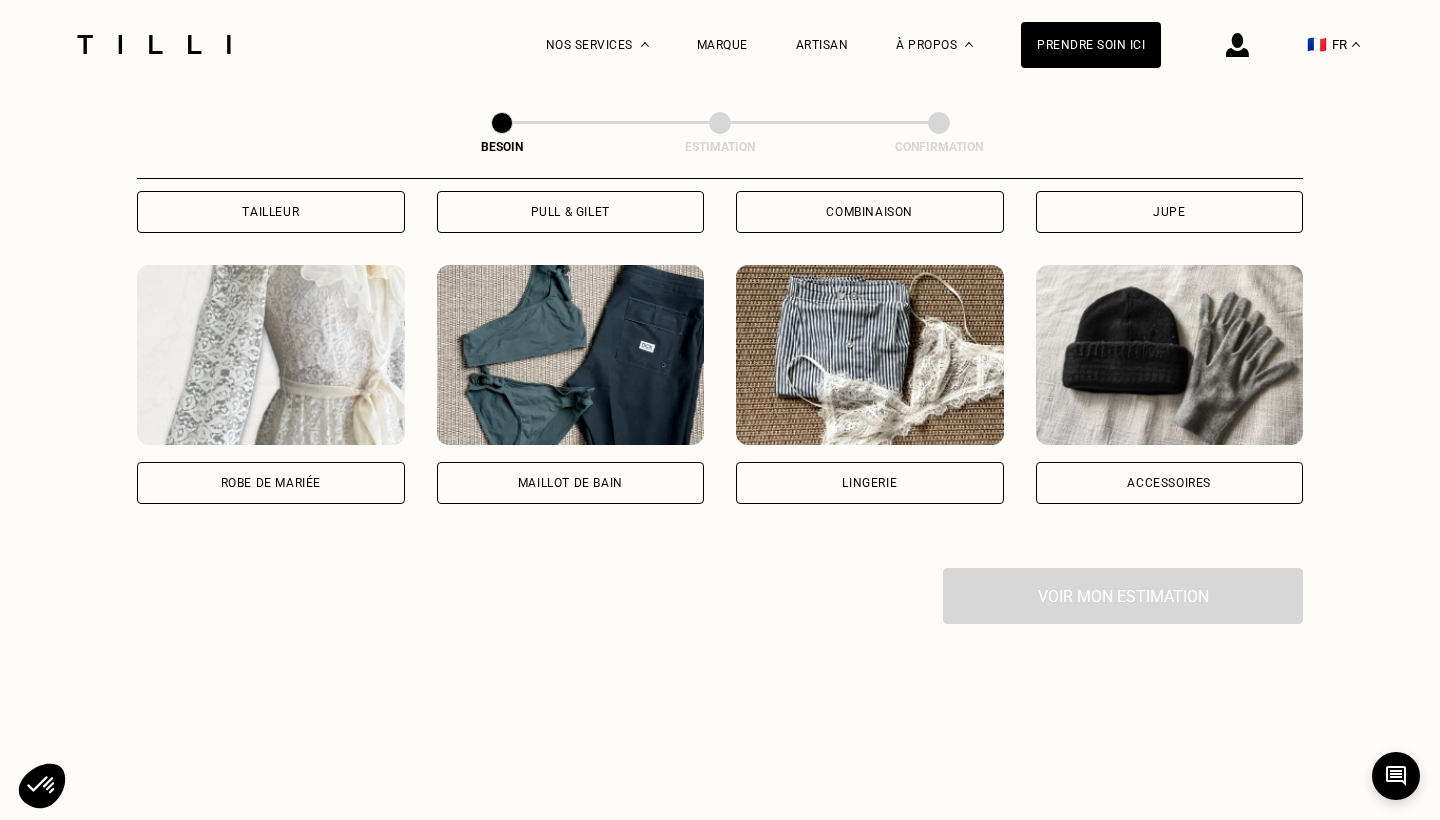 scroll, scrollTop: 1501, scrollLeft: 0, axis: vertical 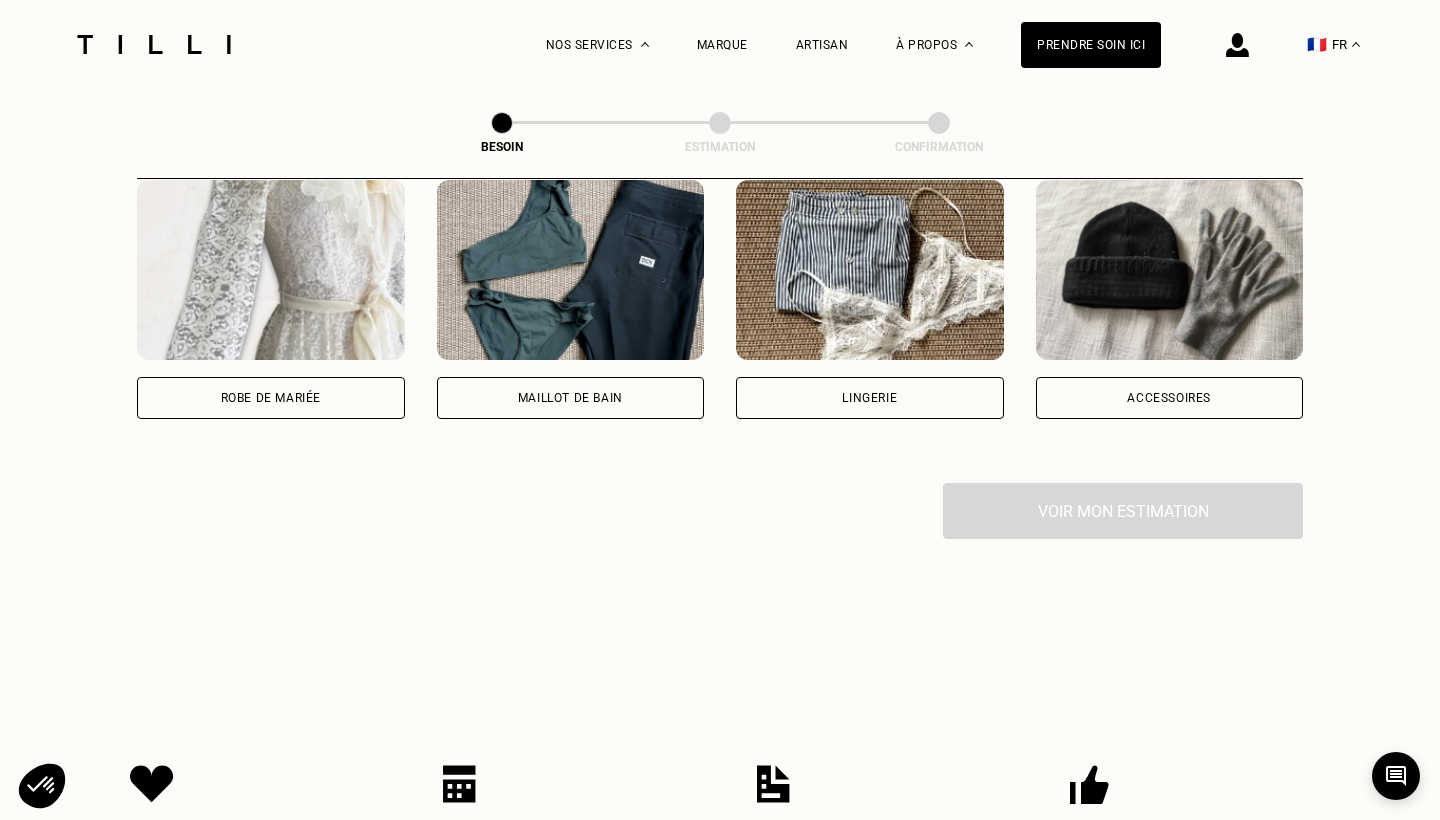 click on "Robe de mariée" at bounding box center (271, 398) 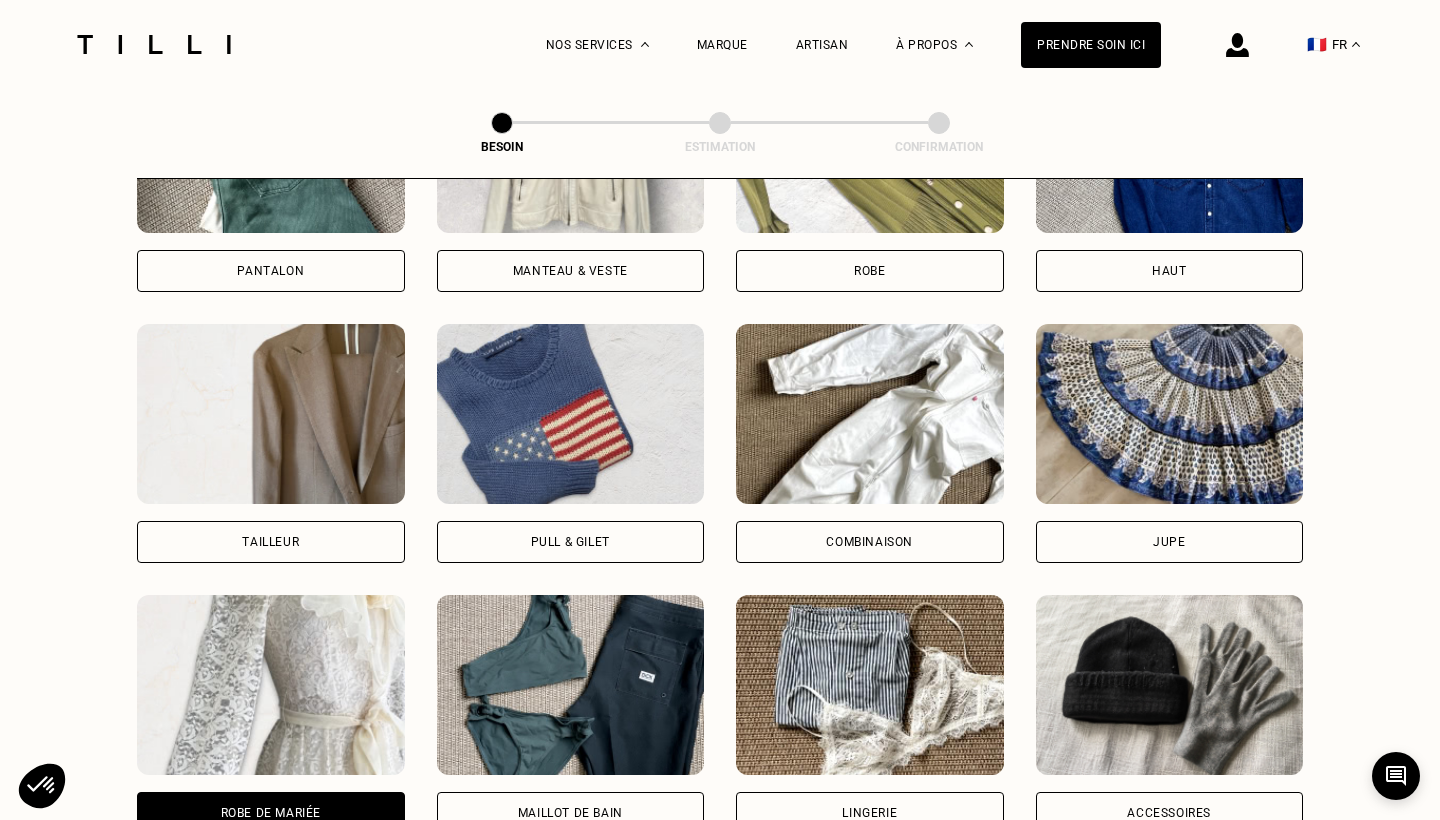 scroll, scrollTop: 1045, scrollLeft: 0, axis: vertical 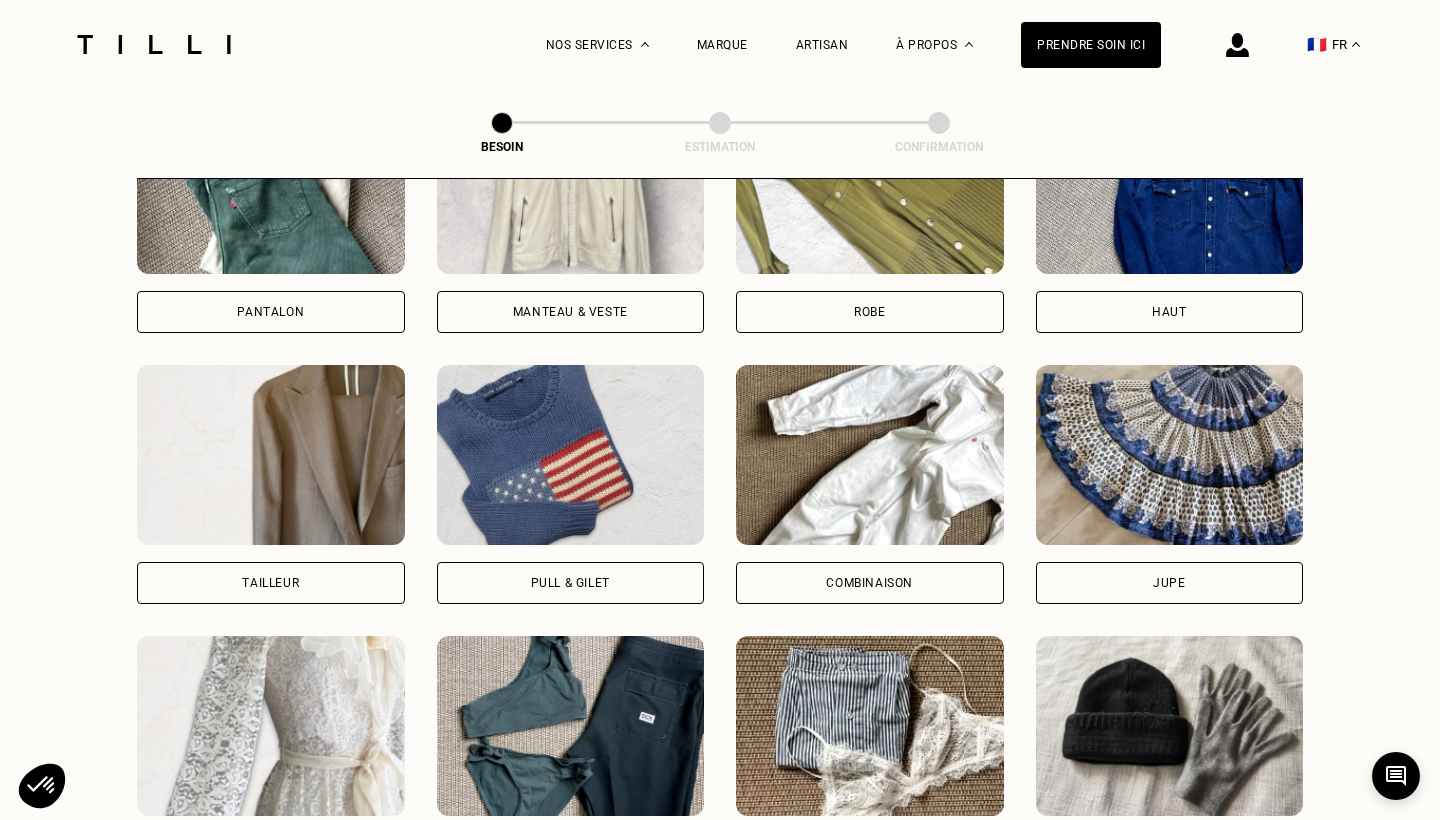 click on "Jupe" at bounding box center (1170, 583) 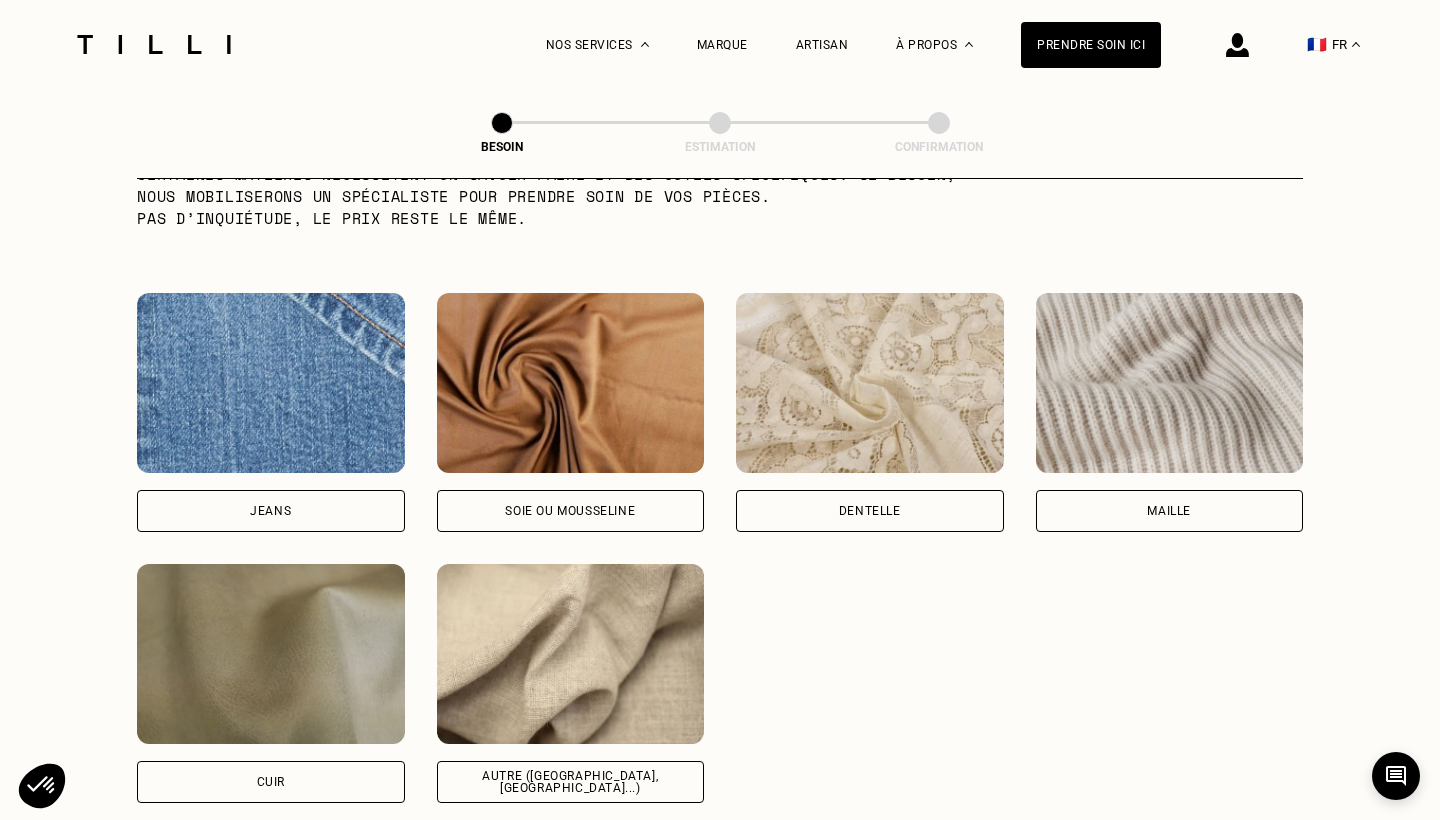scroll, scrollTop: 2062, scrollLeft: 0, axis: vertical 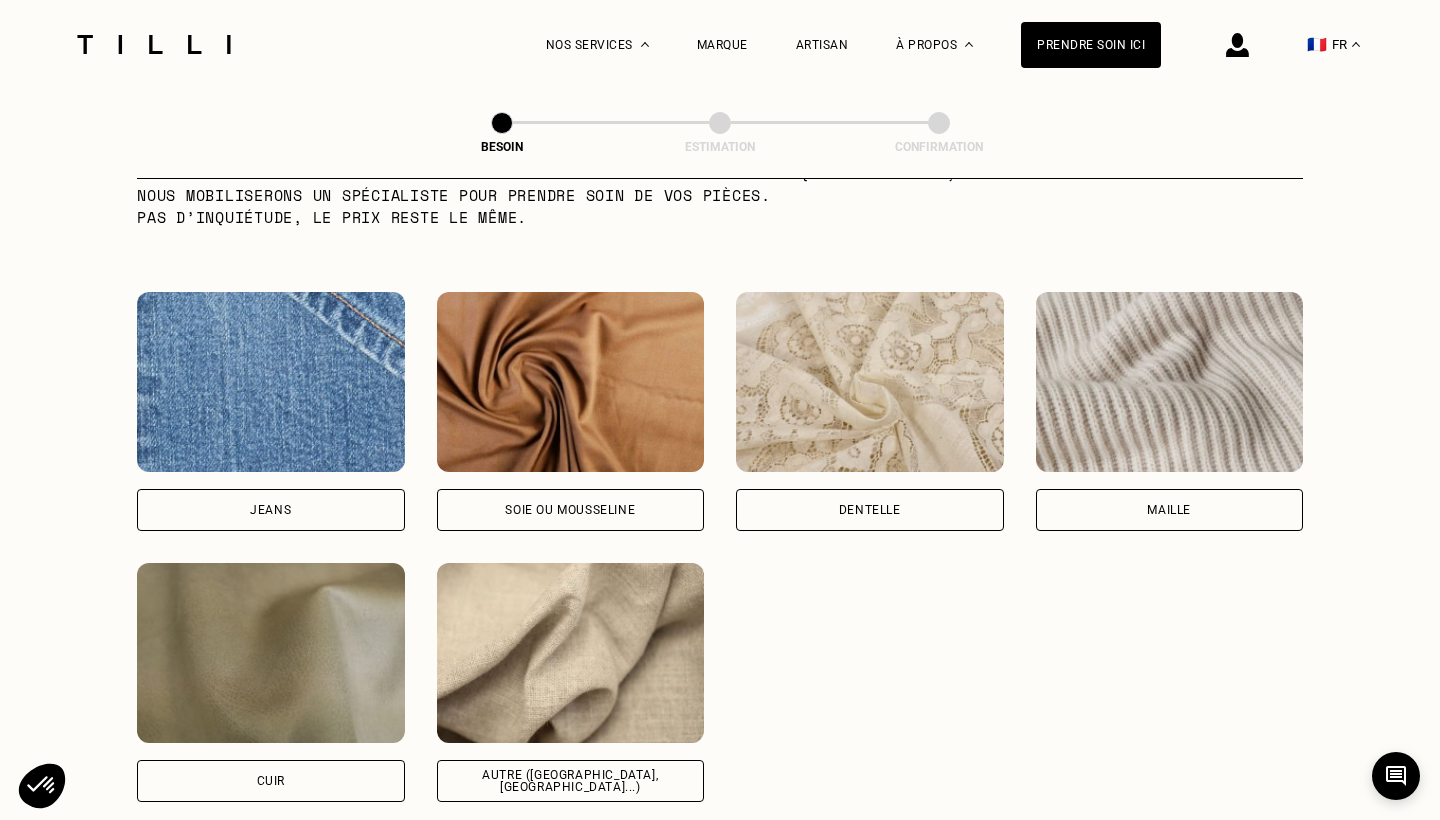 click on "Soie ou mousseline" at bounding box center [570, 510] 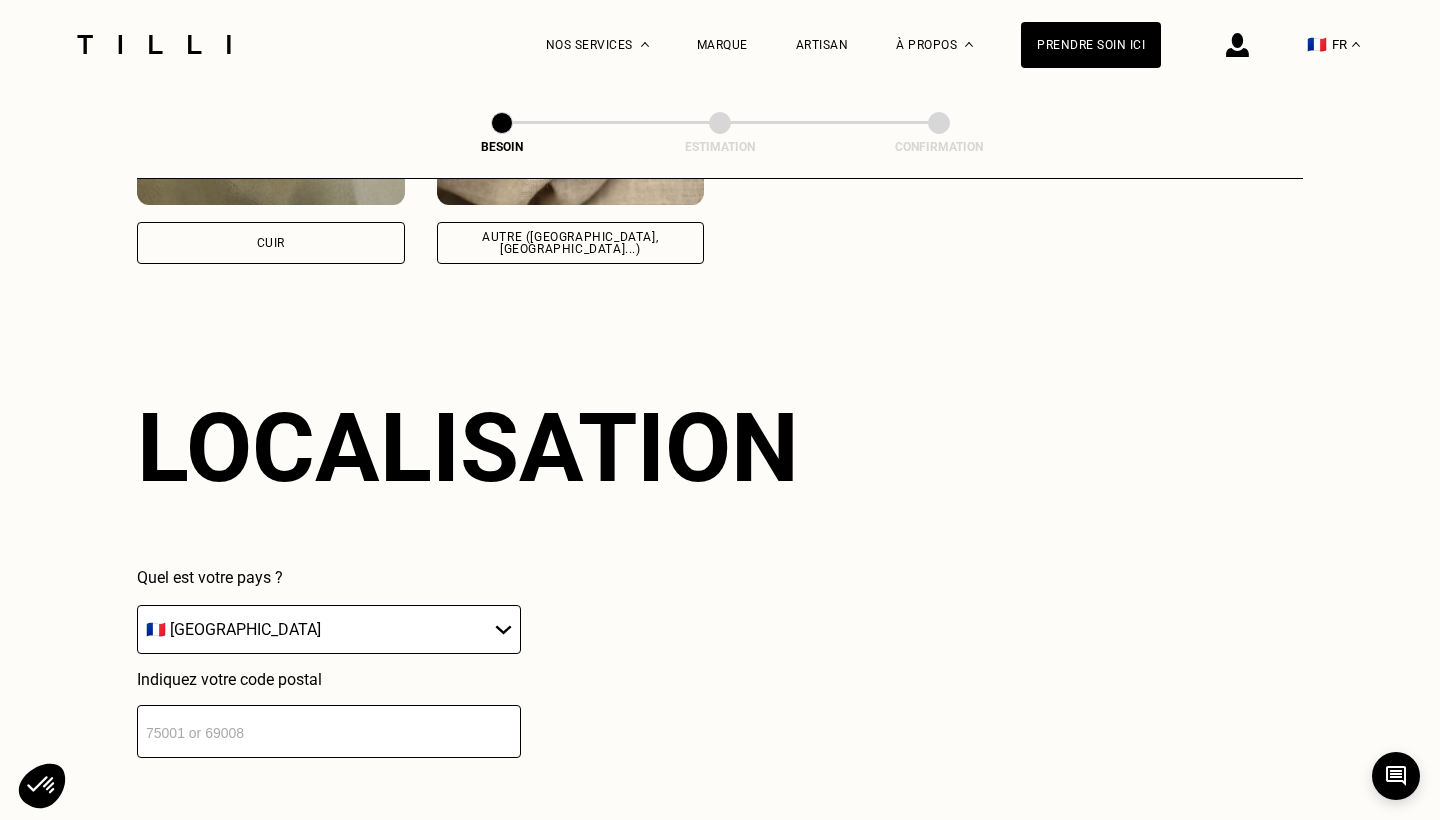 scroll, scrollTop: 2680, scrollLeft: 0, axis: vertical 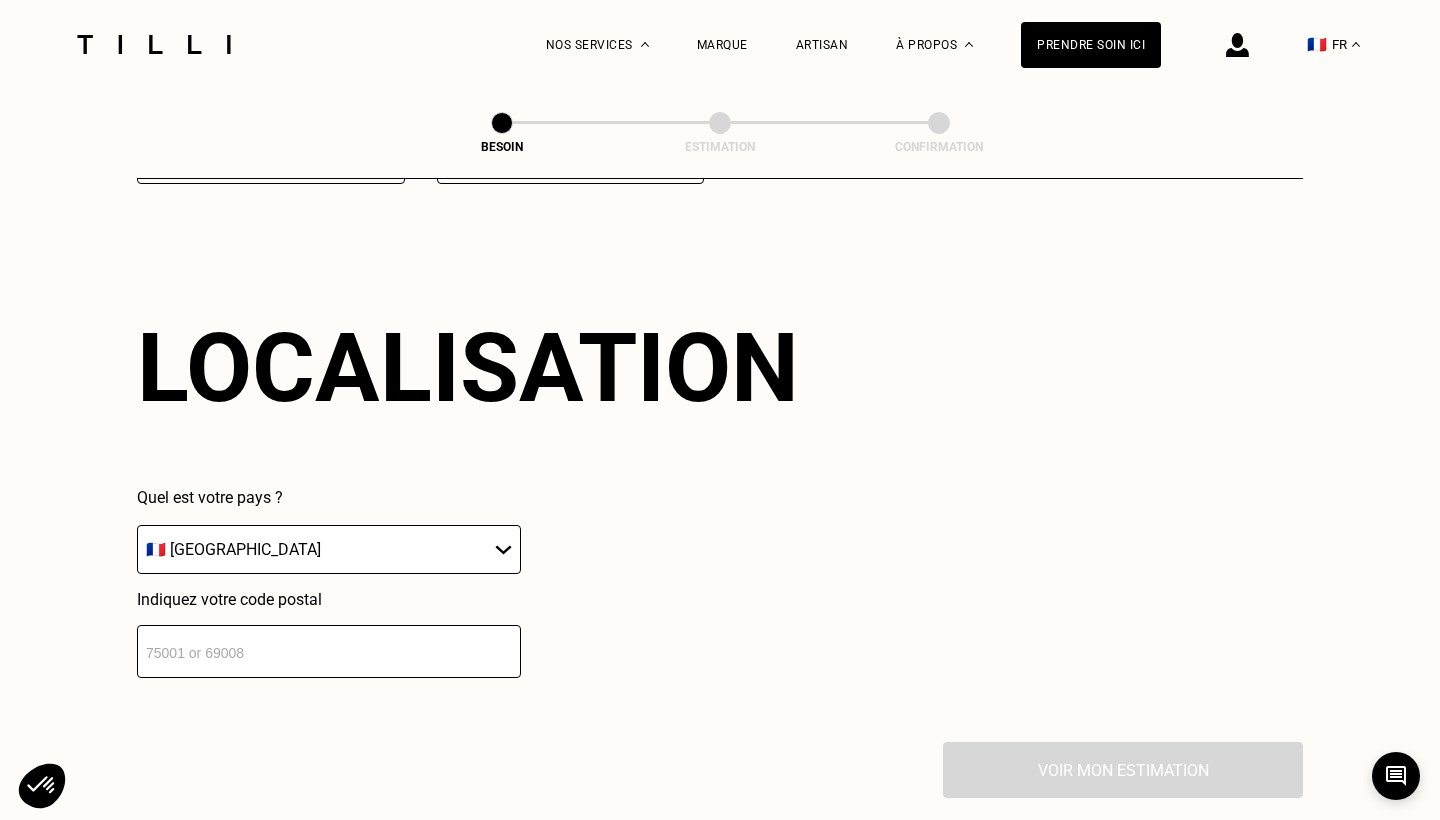 click at bounding box center [329, 651] 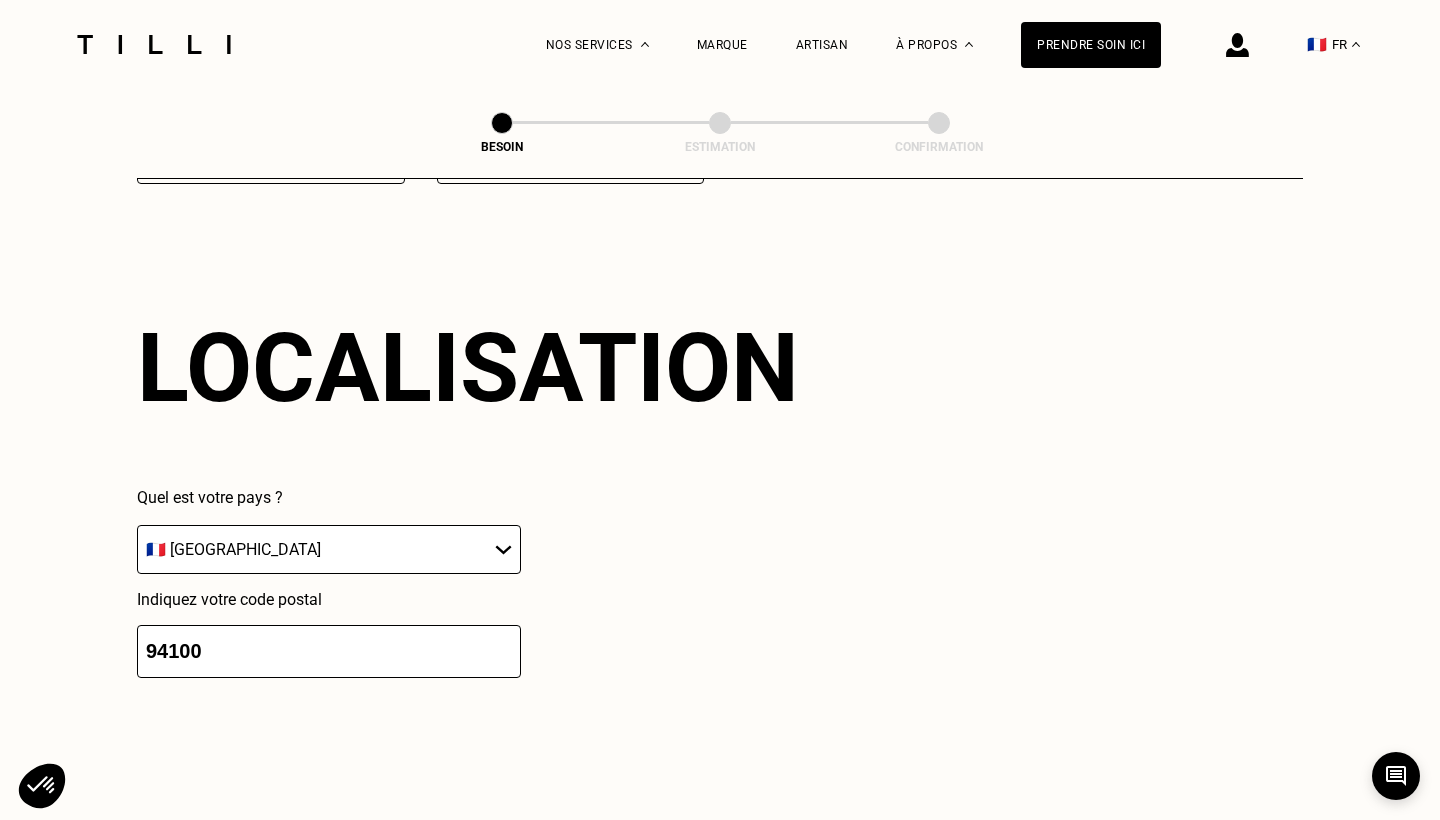 scroll, scrollTop: 3181, scrollLeft: 0, axis: vertical 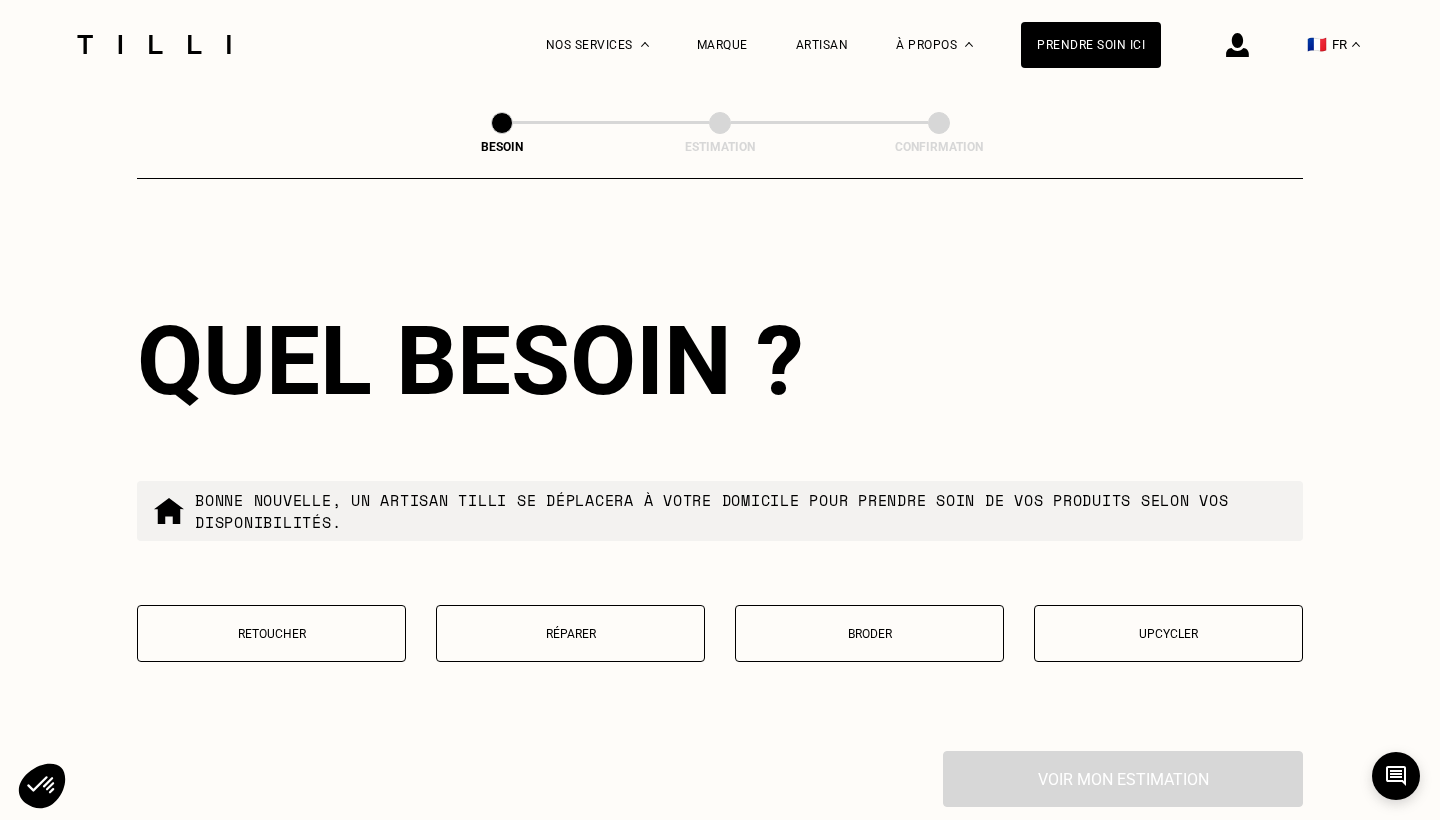 type on "94100" 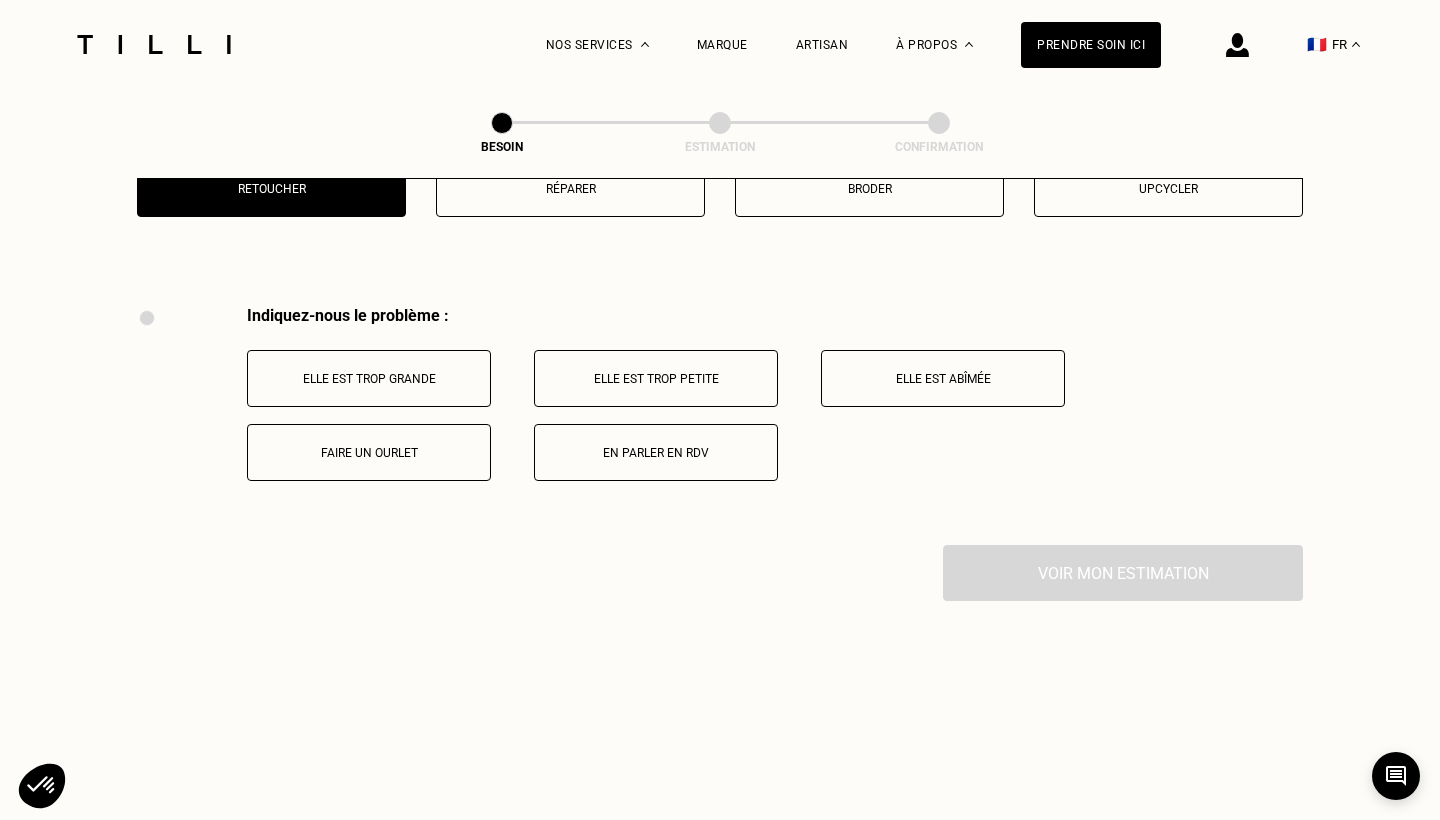 scroll, scrollTop: 3691, scrollLeft: 0, axis: vertical 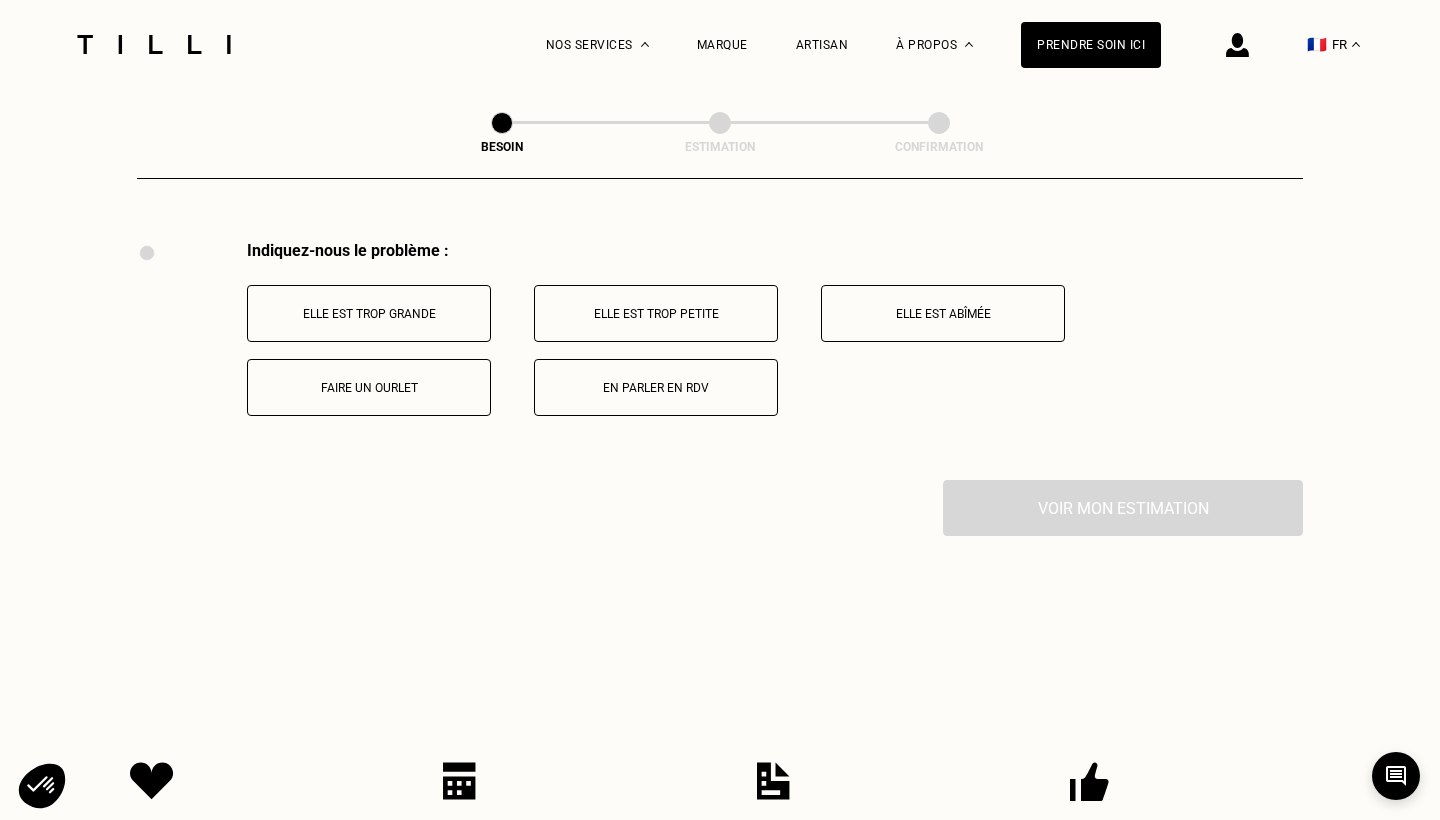 click on "Faire un ourlet" at bounding box center [369, 387] 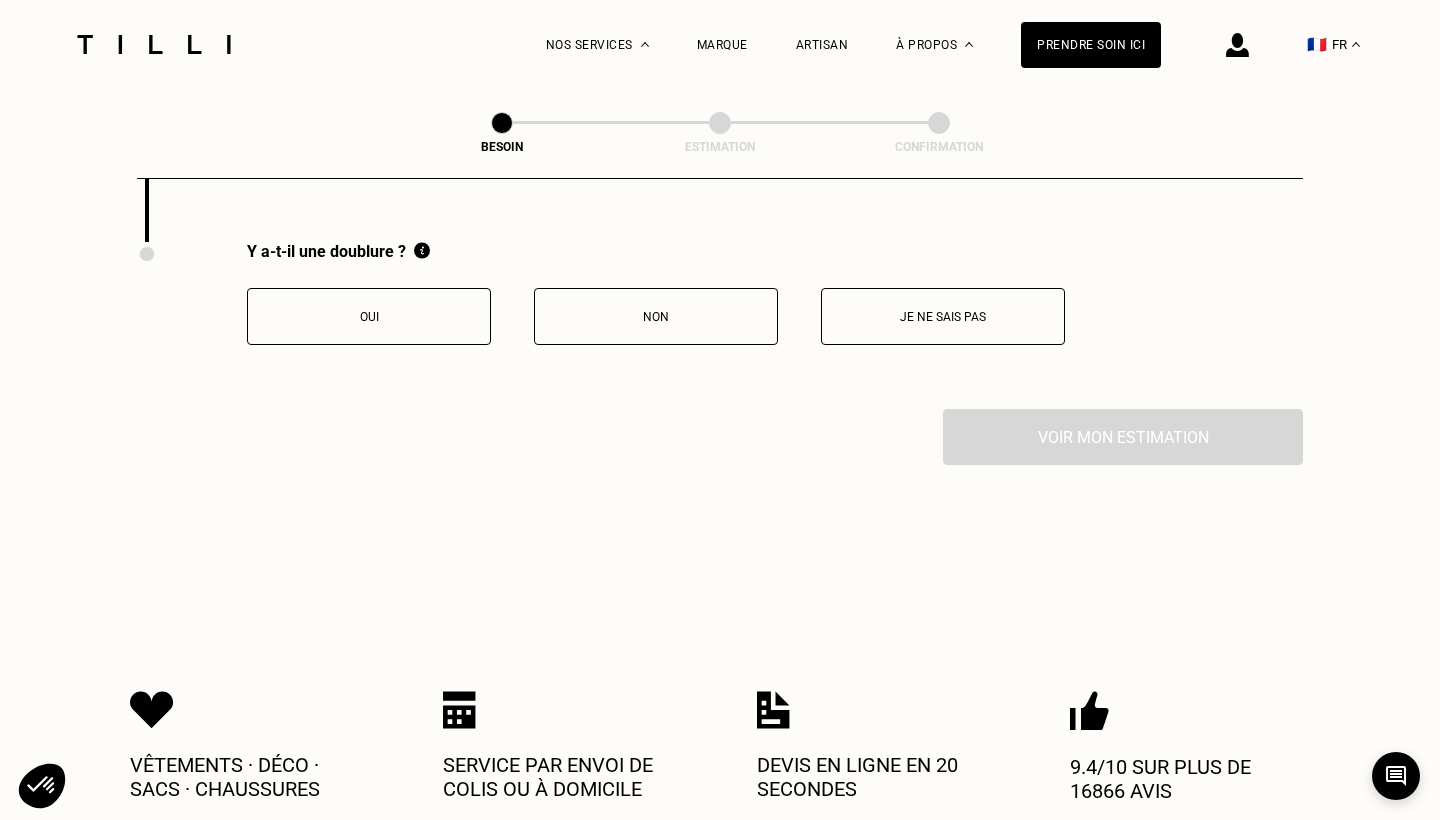 scroll, scrollTop: 3930, scrollLeft: 0, axis: vertical 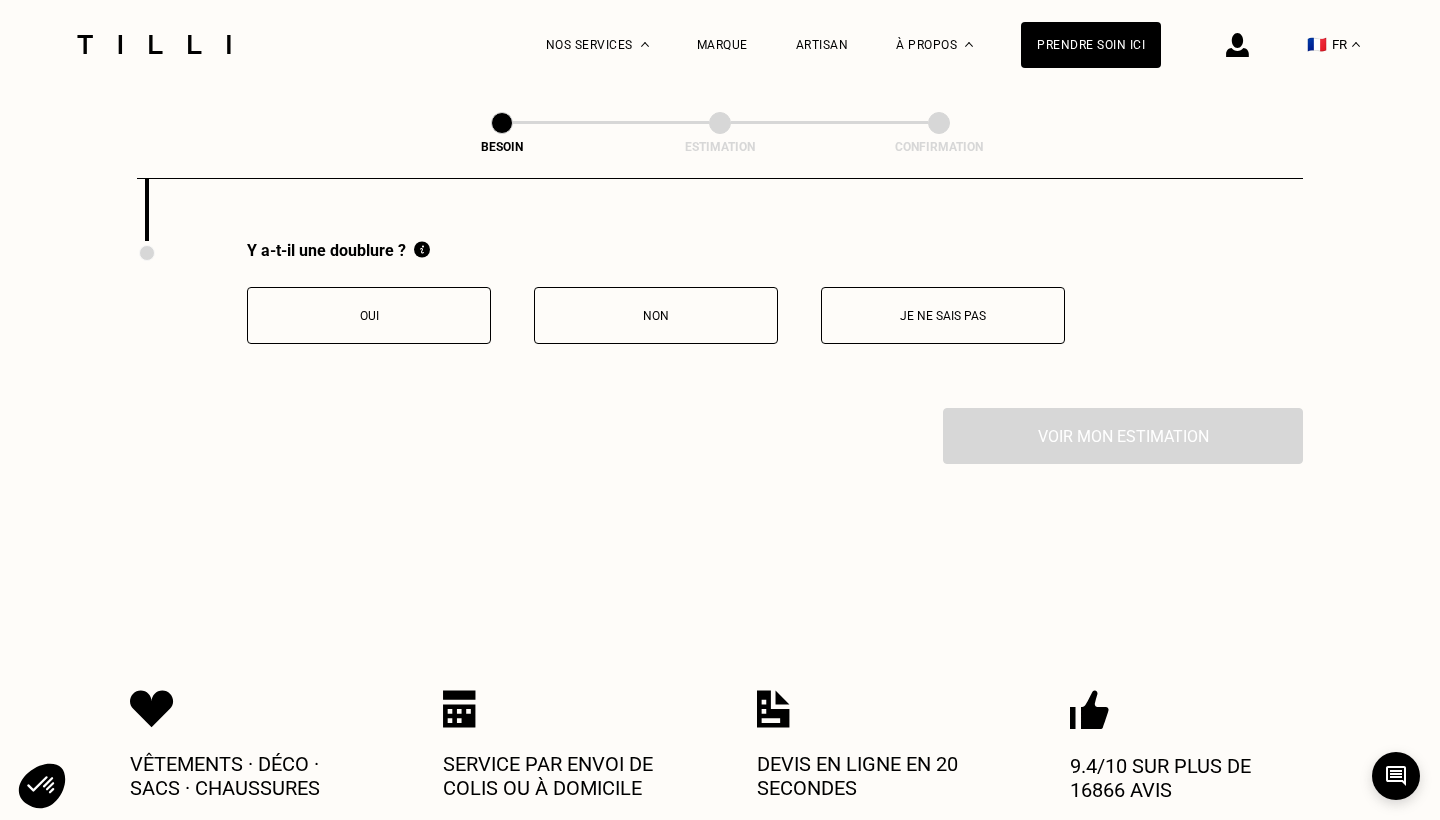 click on "Oui" at bounding box center (369, 316) 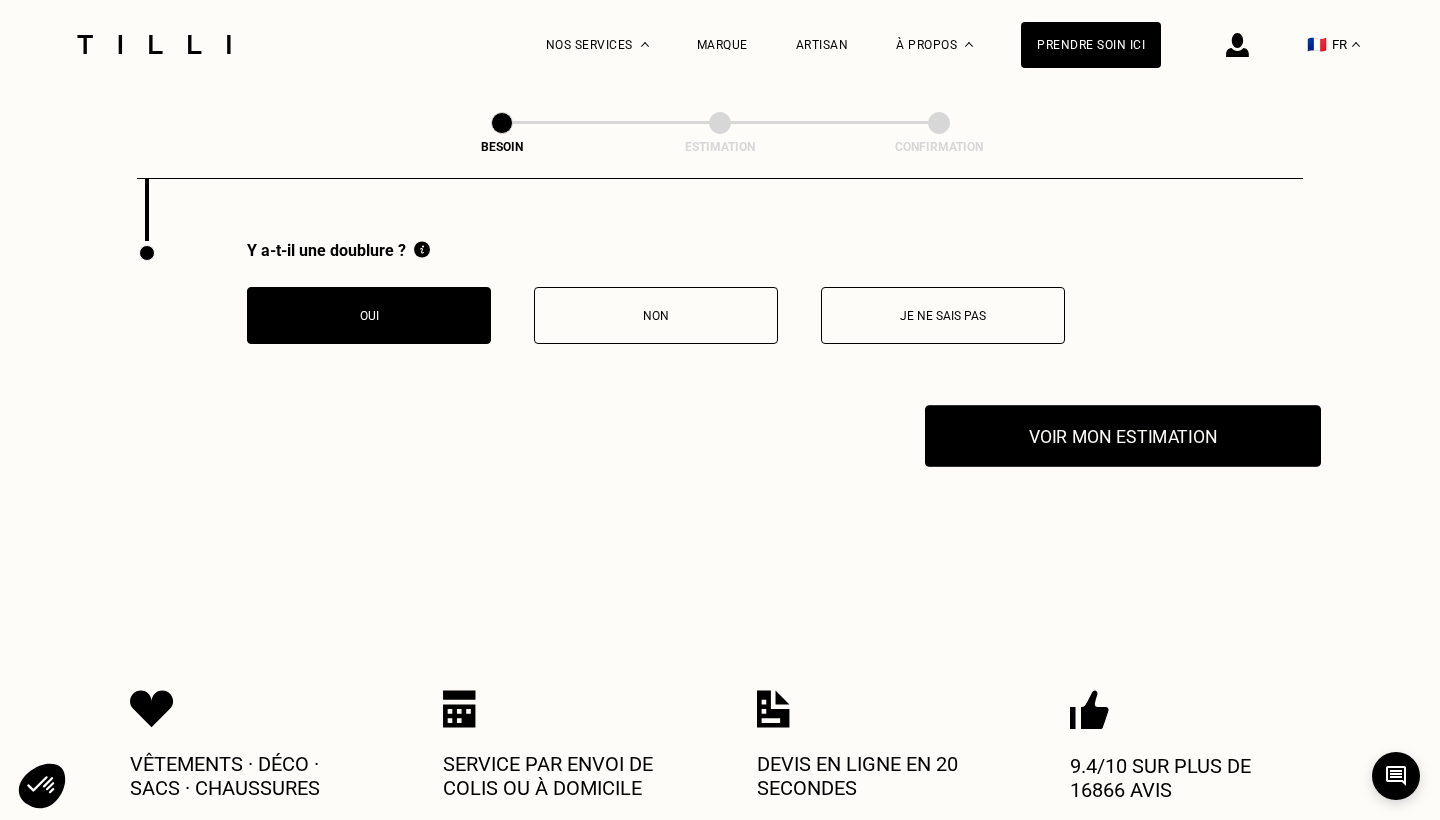 click on "Voir mon estimation" at bounding box center [1123, 436] 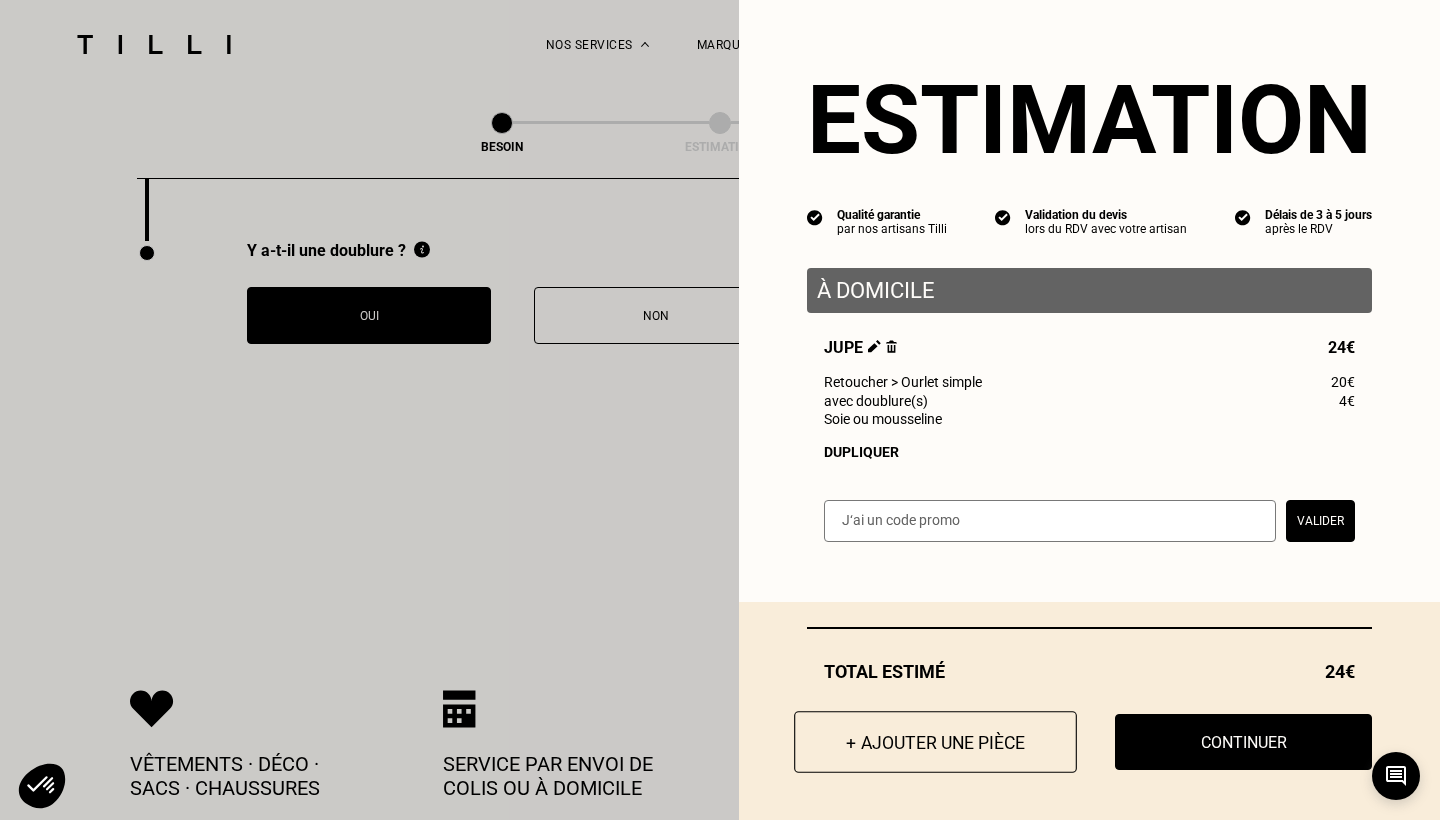 click on "+ Ajouter une pièce" at bounding box center [935, 742] 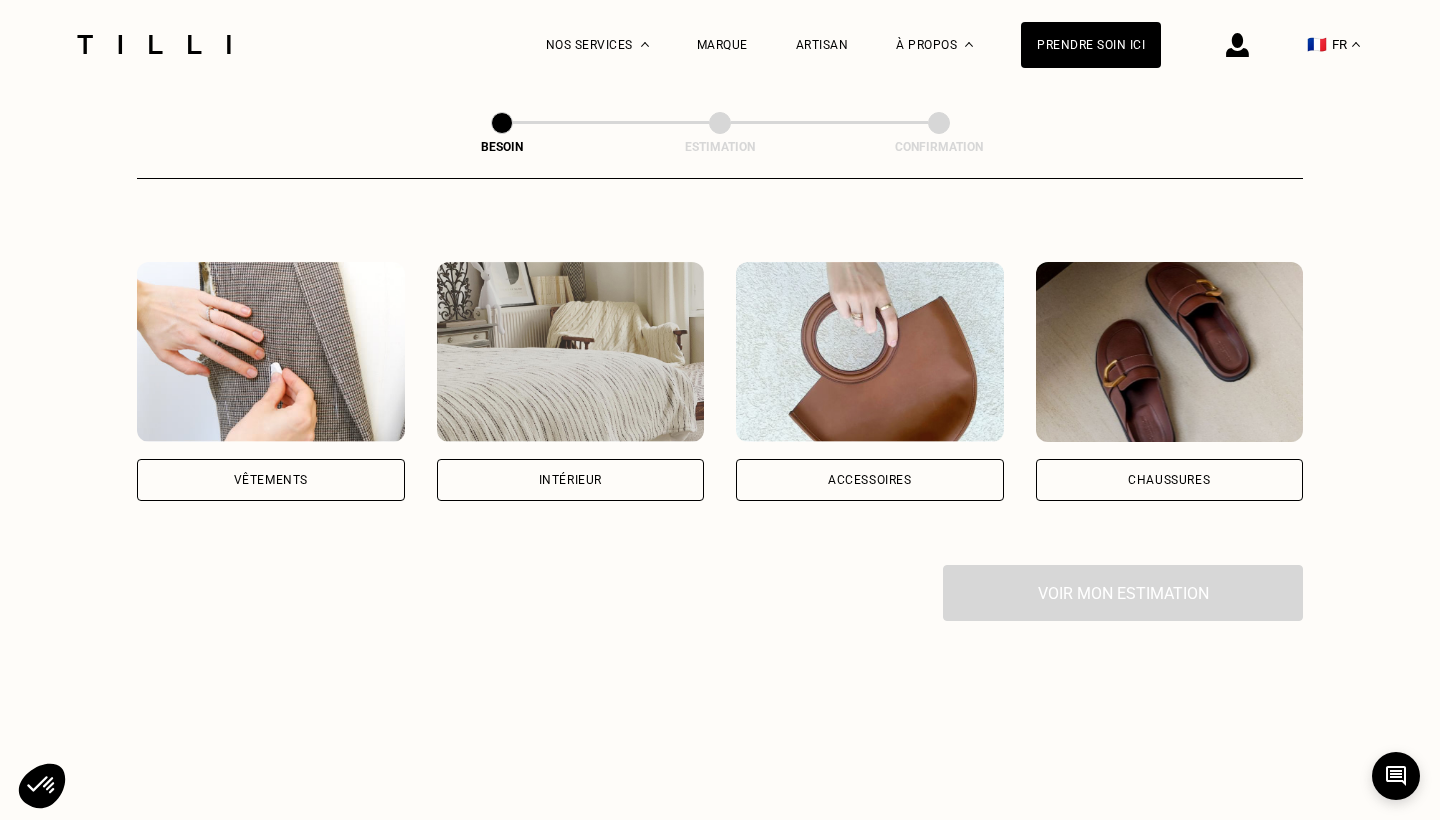 scroll, scrollTop: 342, scrollLeft: 0, axis: vertical 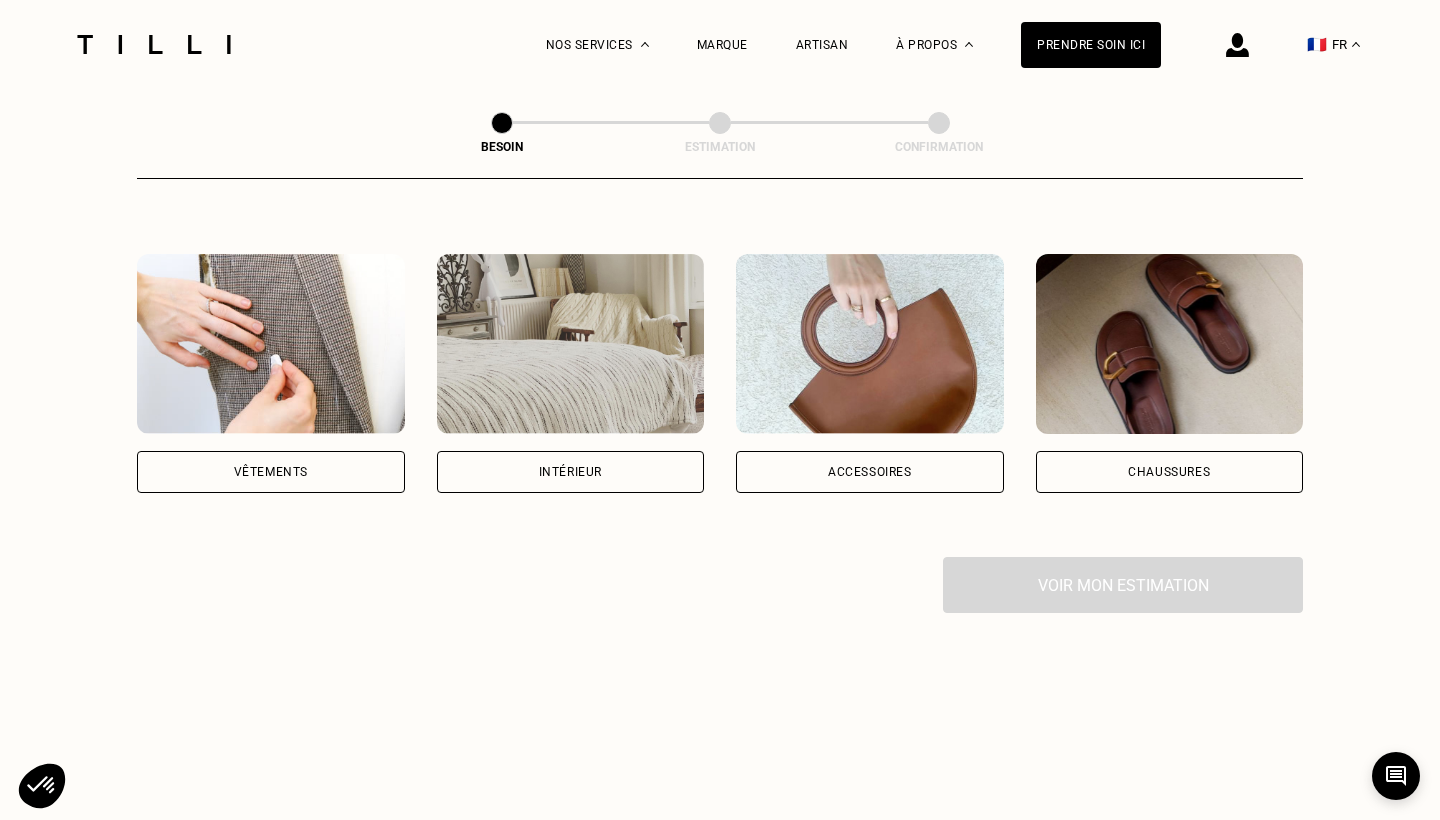 click on "Vêtements" at bounding box center [271, 472] 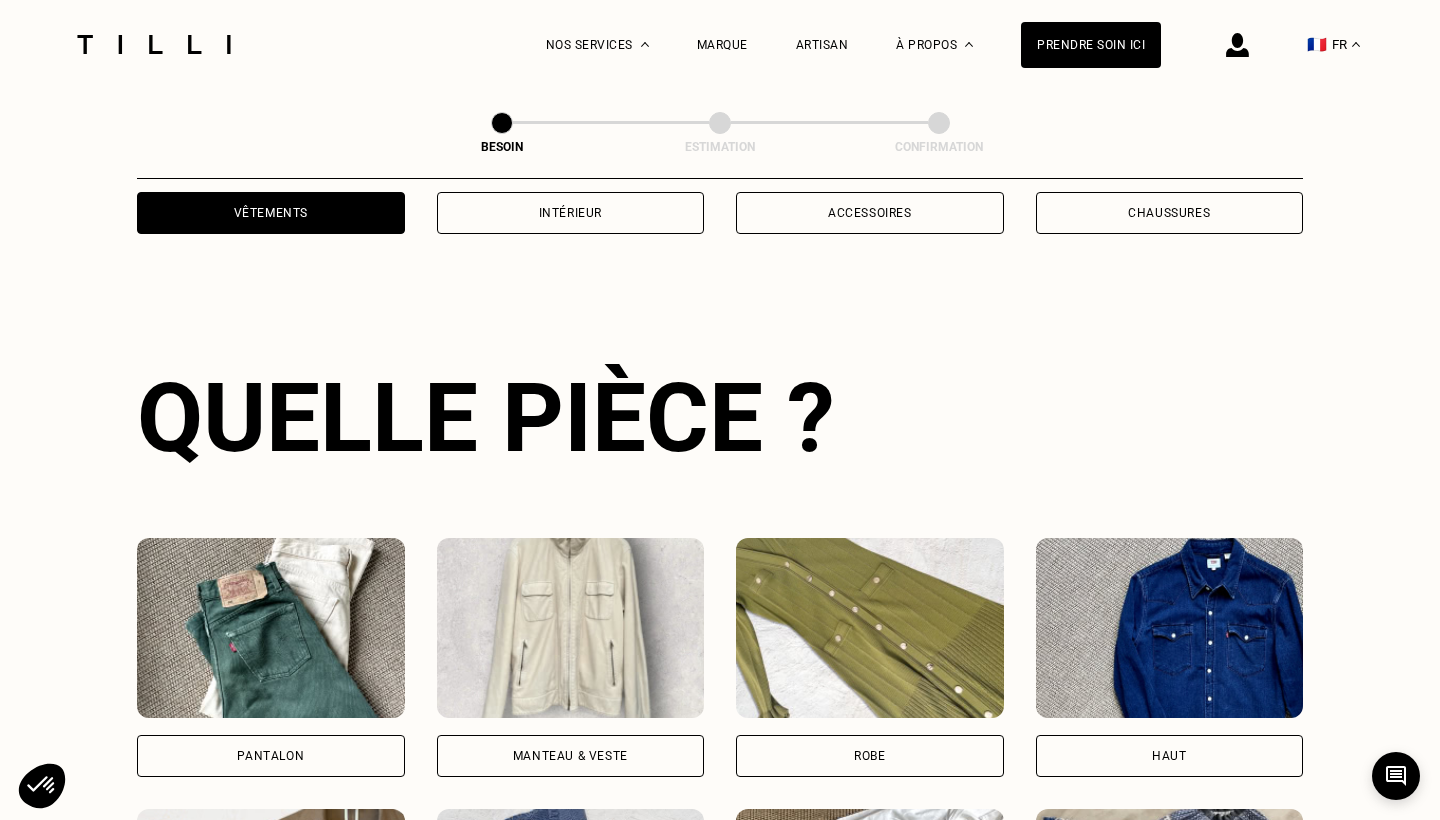 scroll, scrollTop: 651, scrollLeft: 0, axis: vertical 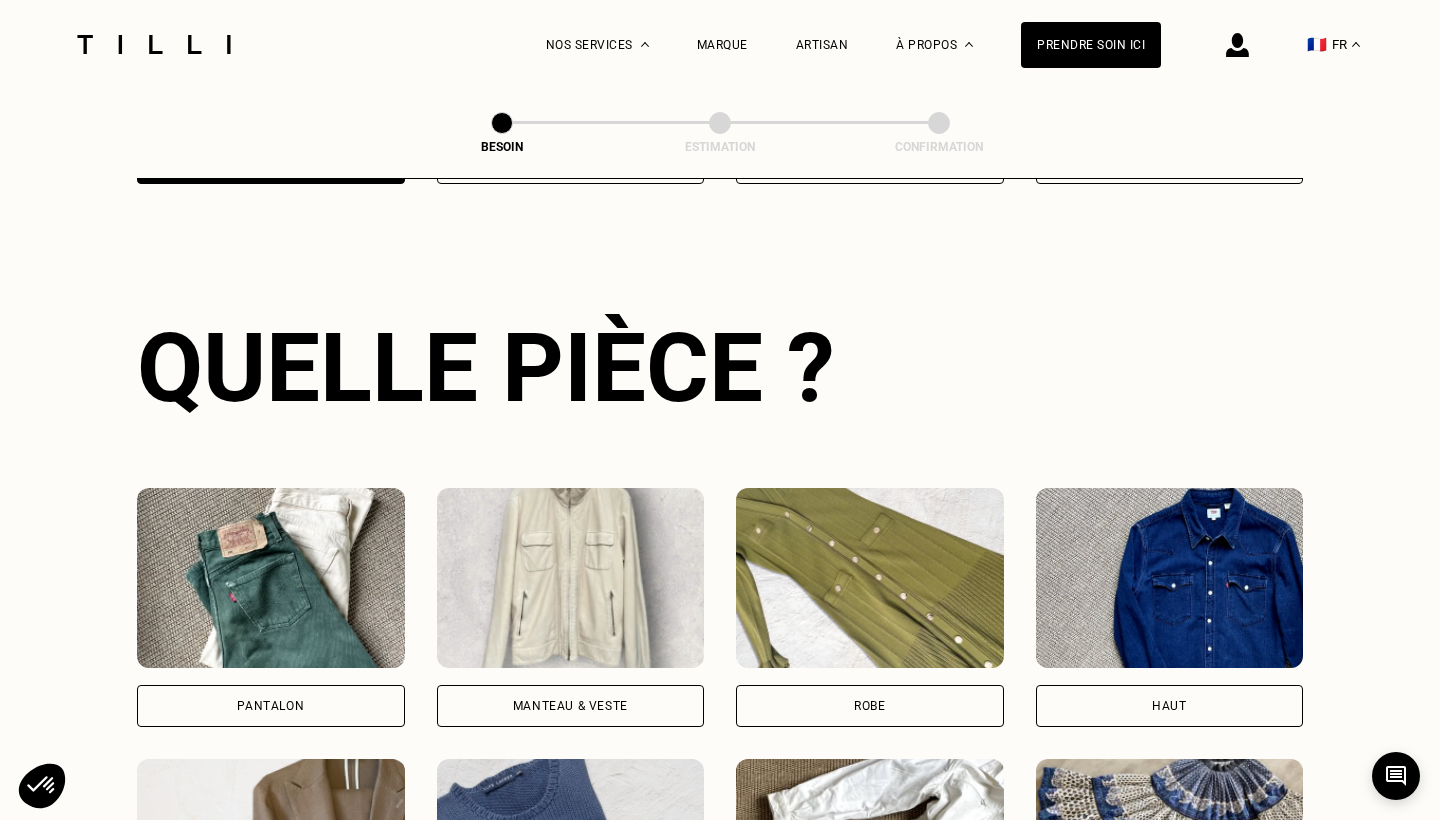 click on "Haut" at bounding box center [1170, 706] 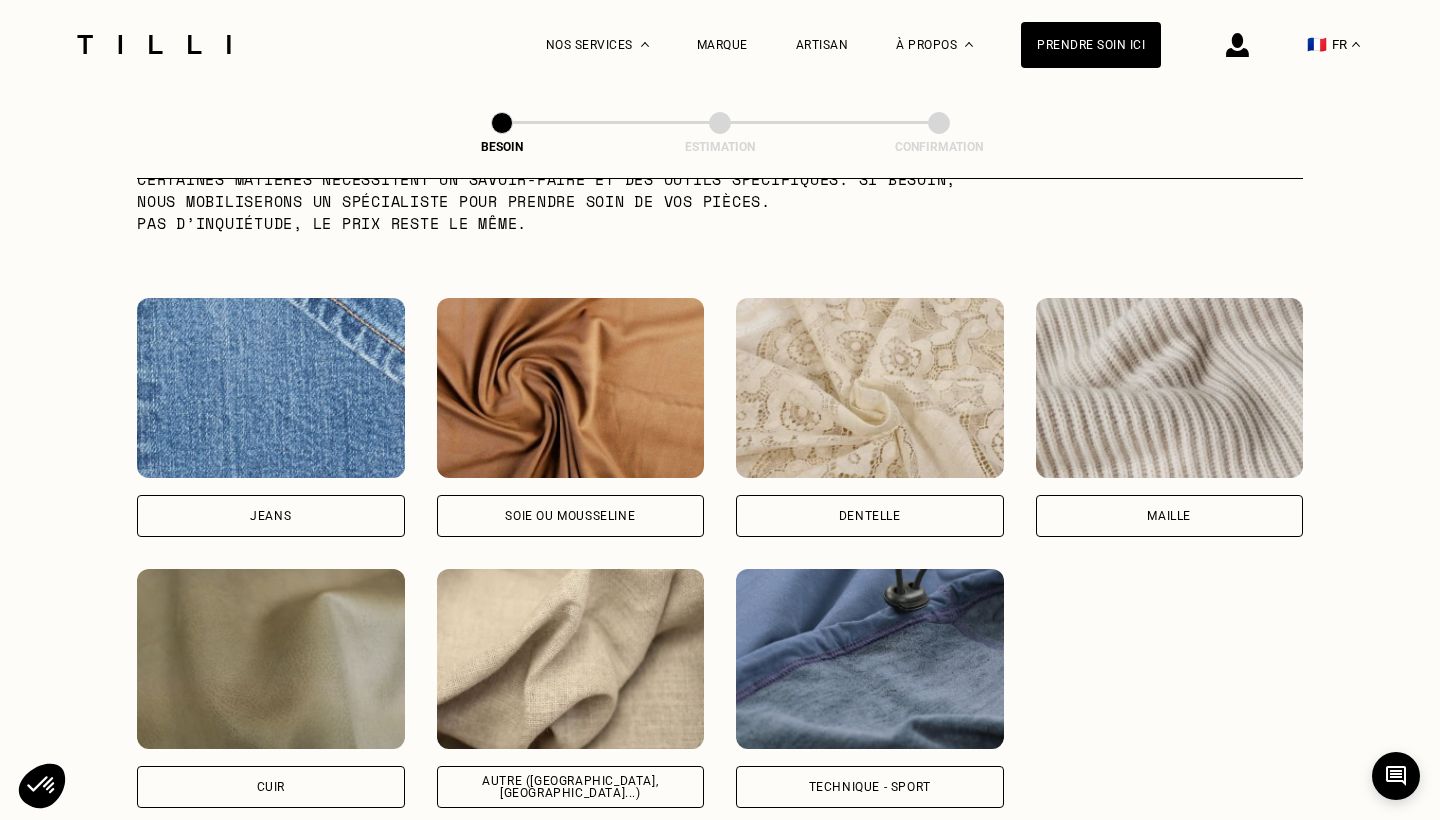 scroll, scrollTop: 2071, scrollLeft: 0, axis: vertical 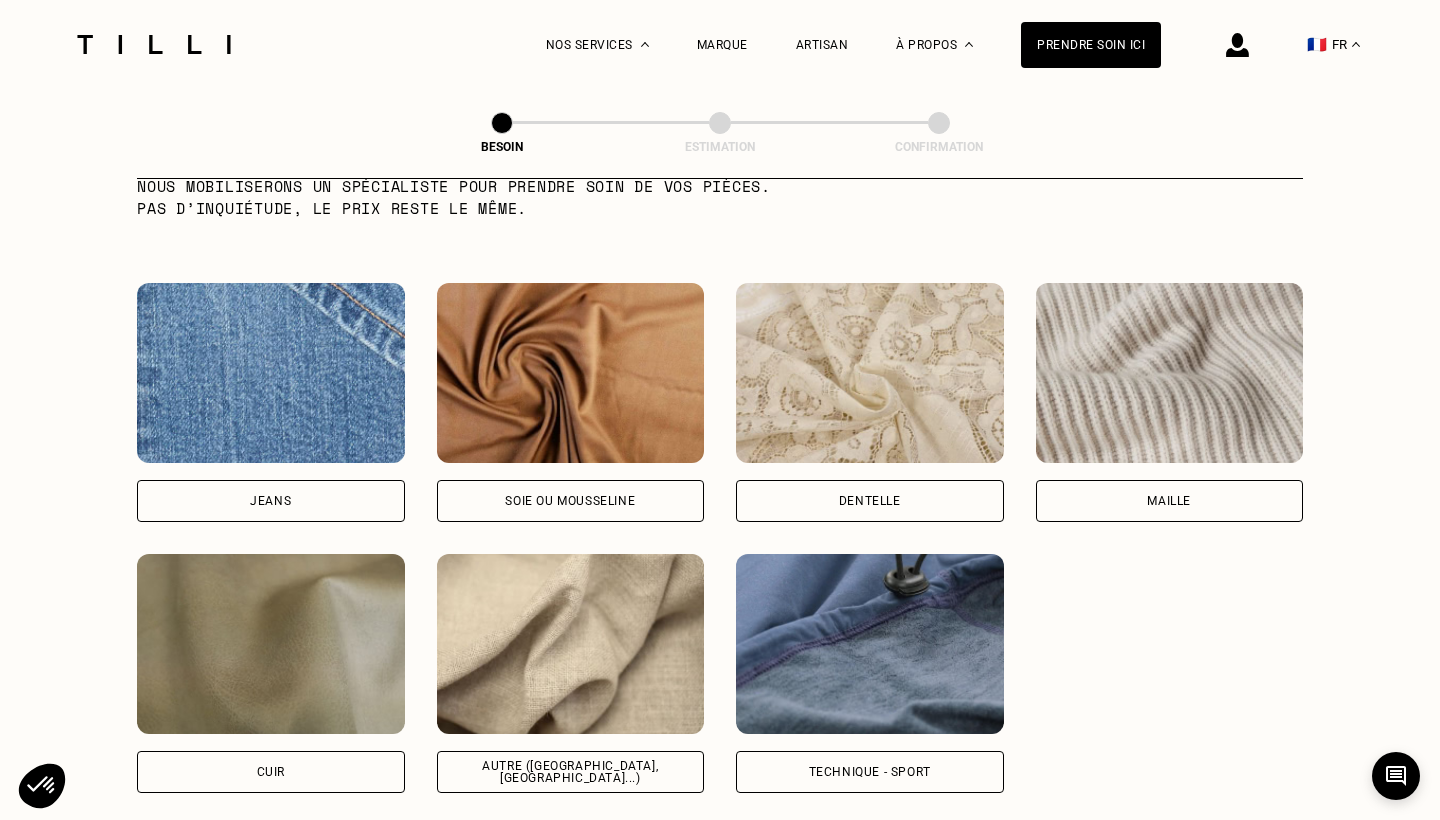 click on "Soie ou mousseline" at bounding box center [570, 501] 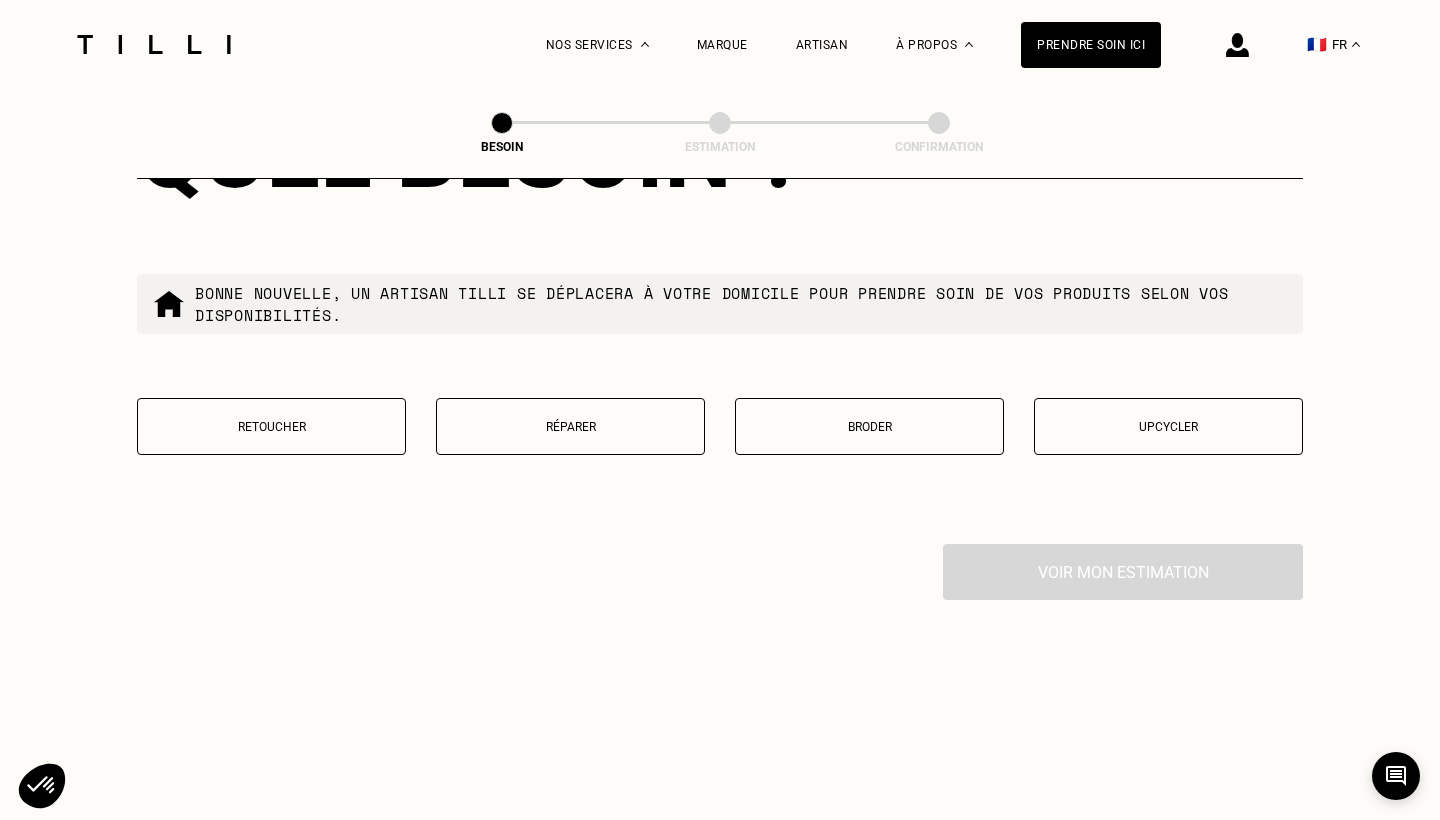 scroll, scrollTop: 3400, scrollLeft: 0, axis: vertical 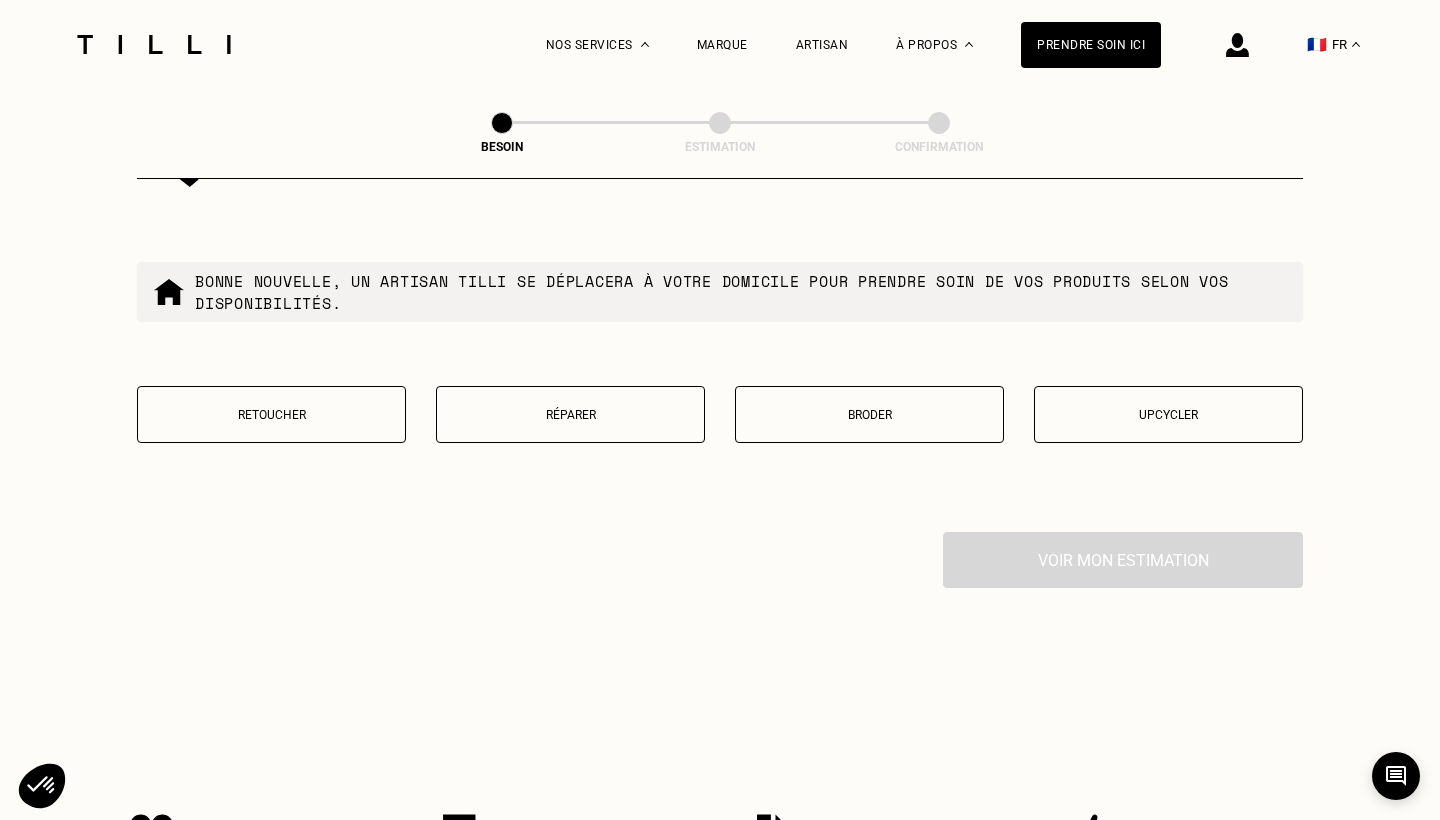 click on "Retoucher" at bounding box center (271, 414) 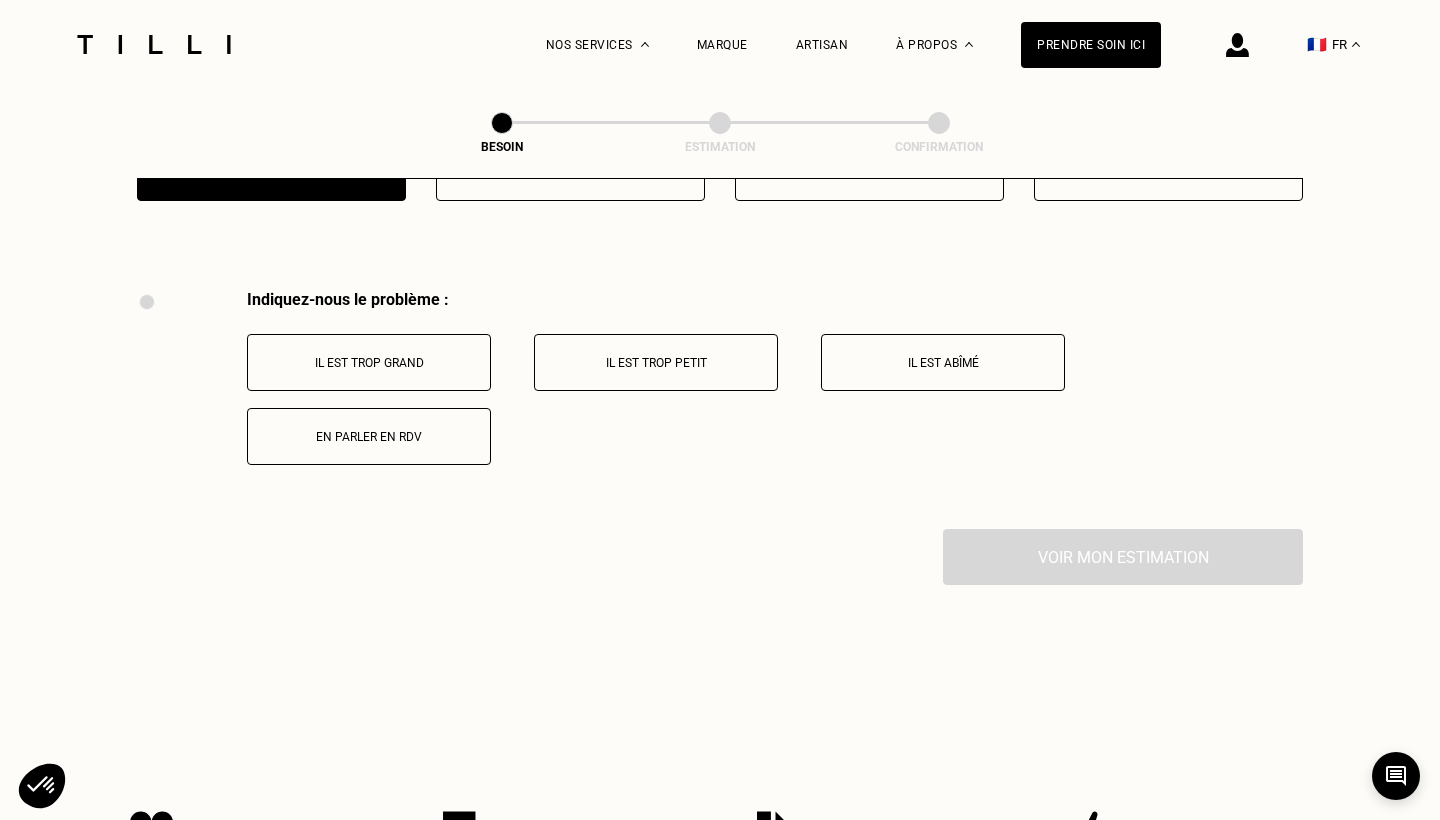 scroll, scrollTop: 3691, scrollLeft: 0, axis: vertical 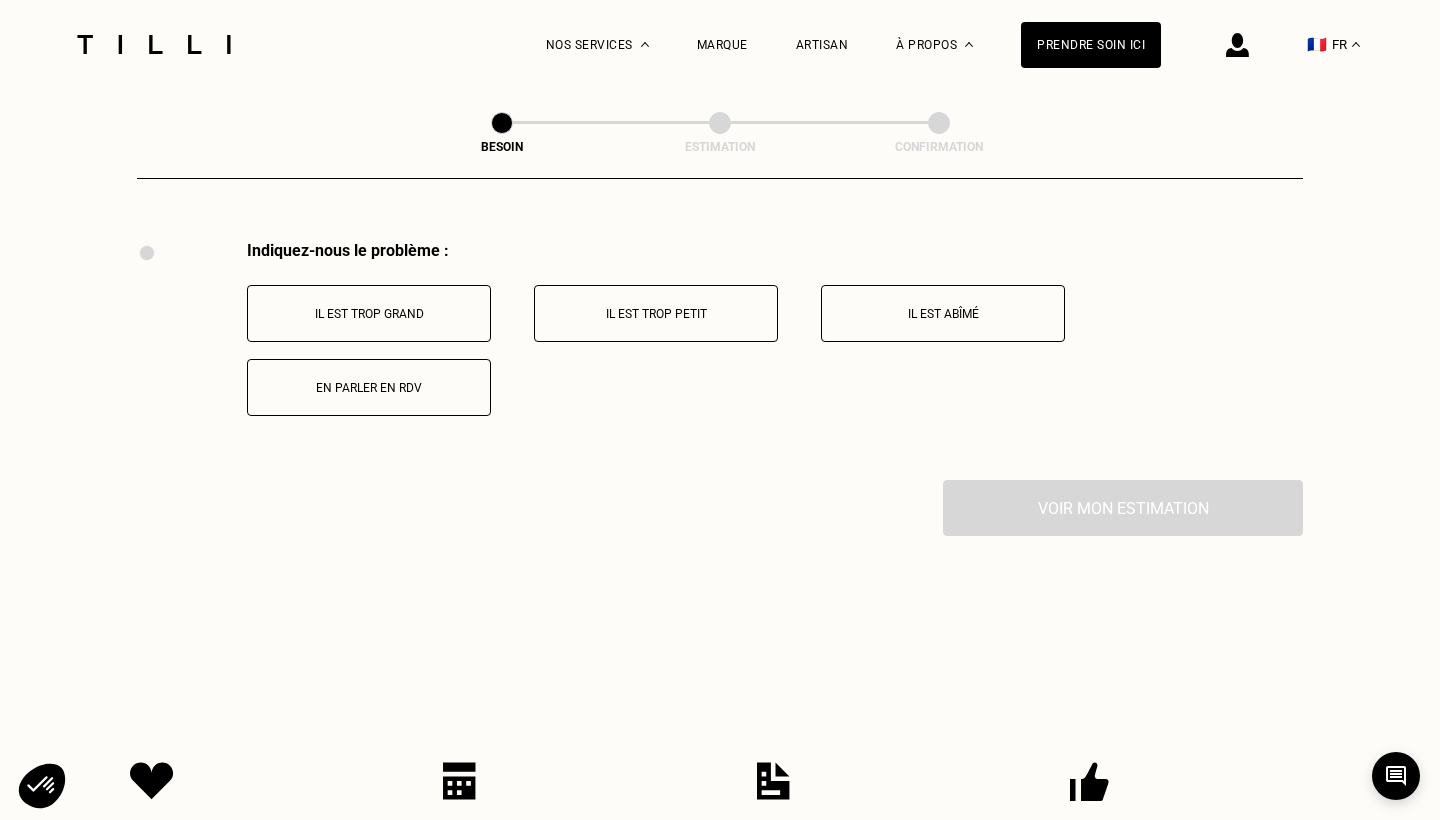 click on "En parler en RDV" at bounding box center [369, 388] 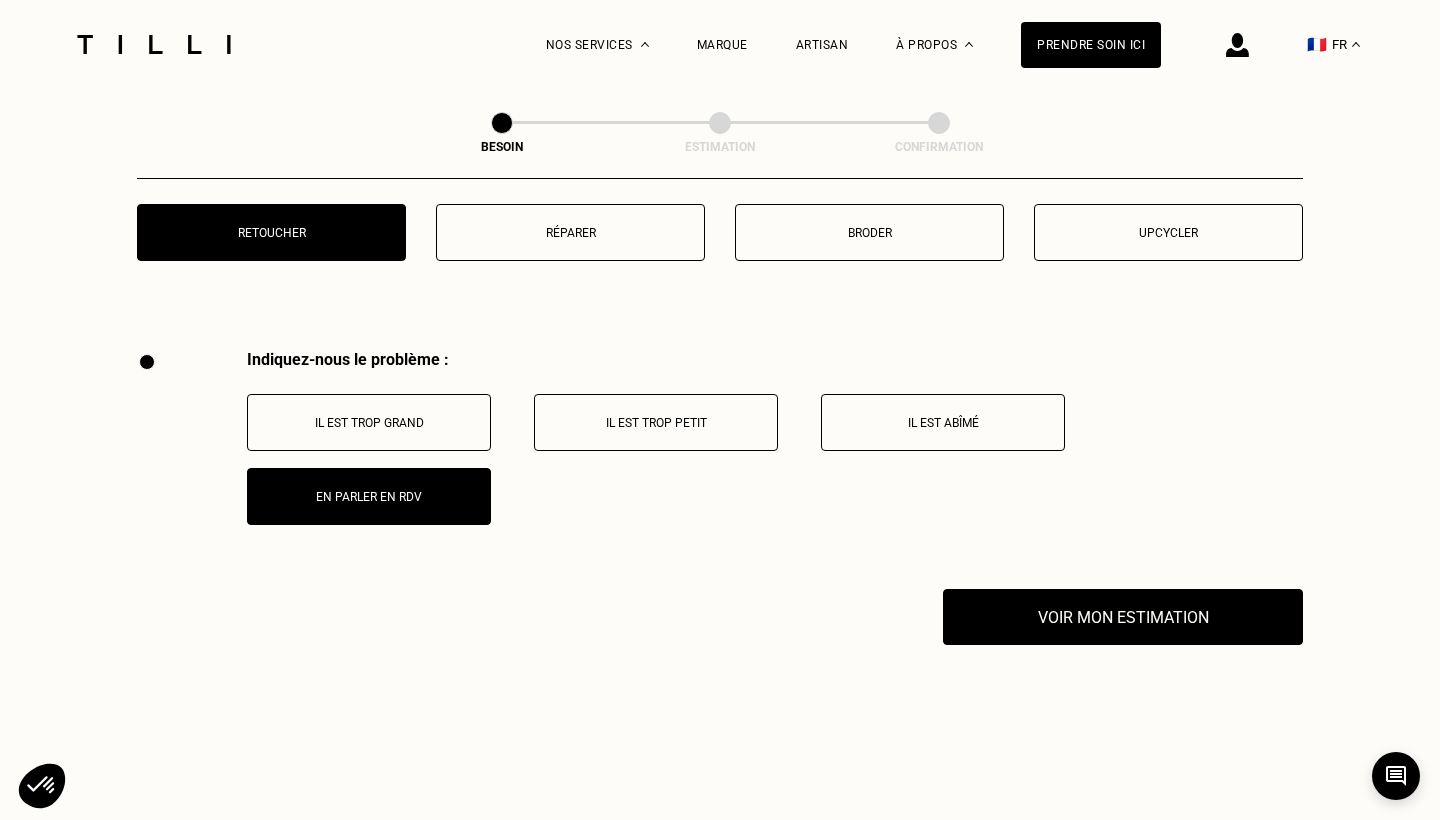 scroll, scrollTop: 3581, scrollLeft: 0, axis: vertical 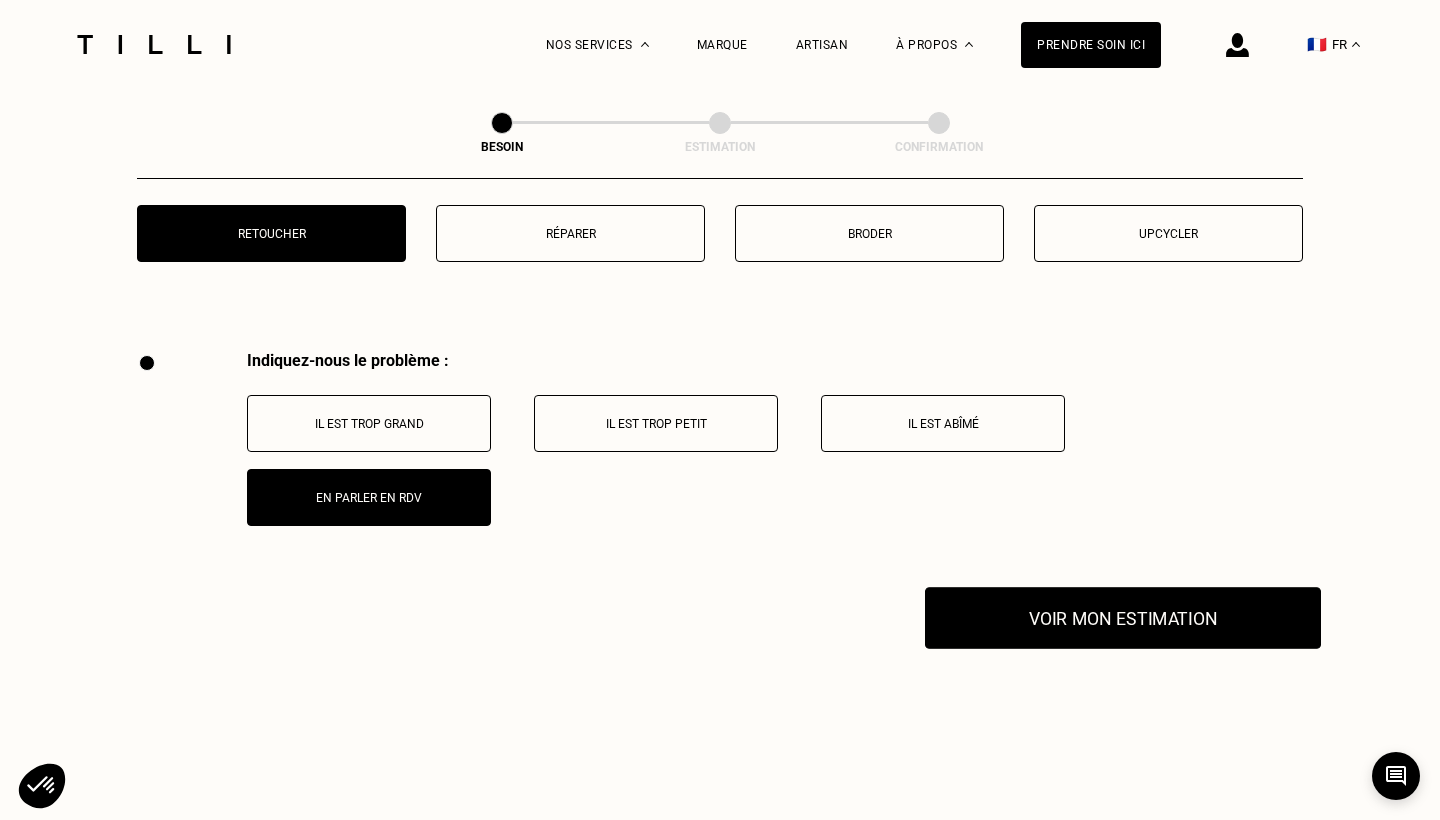click on "Voir mon estimation" at bounding box center (1123, 618) 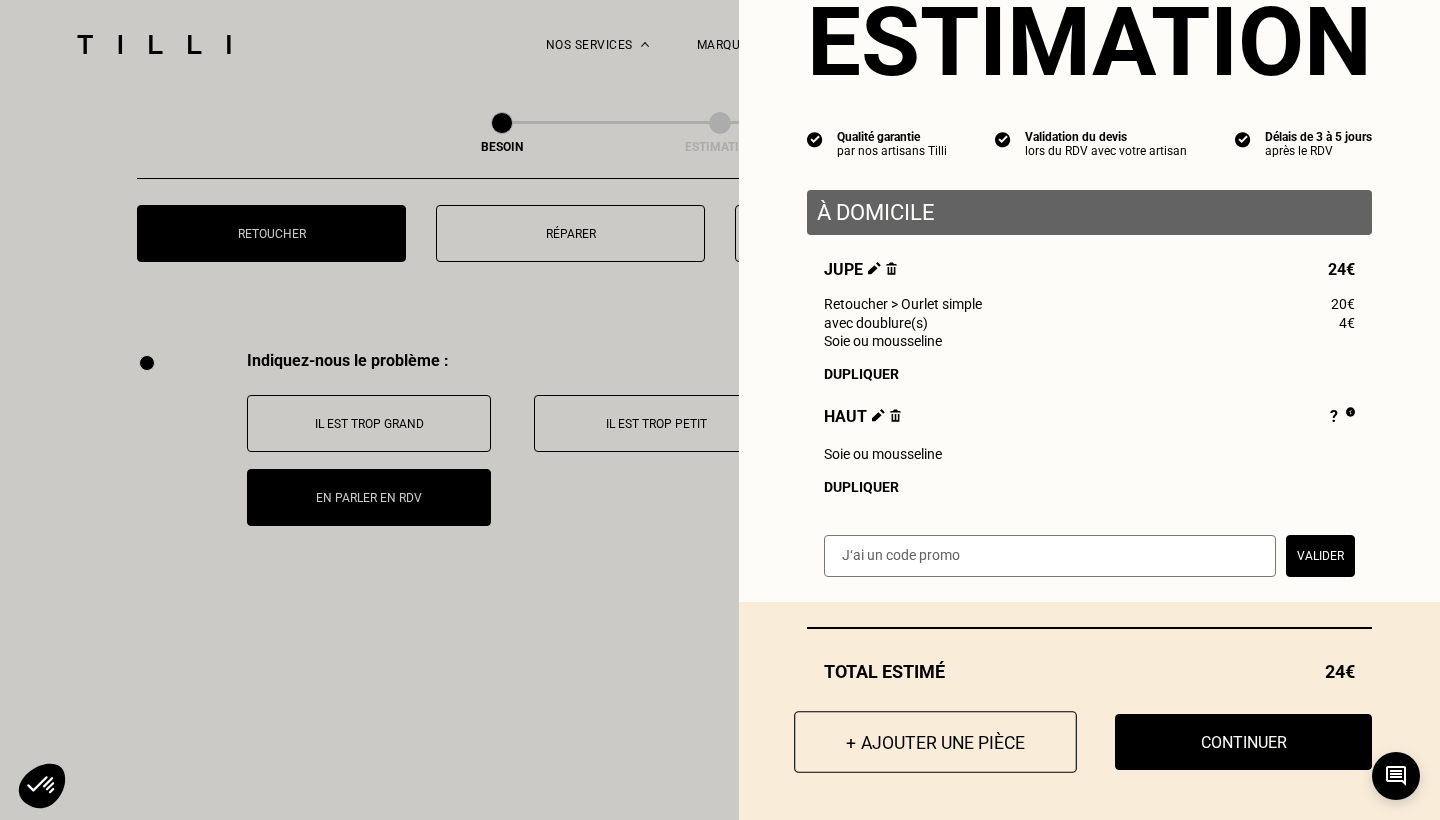 scroll, scrollTop: 77, scrollLeft: 0, axis: vertical 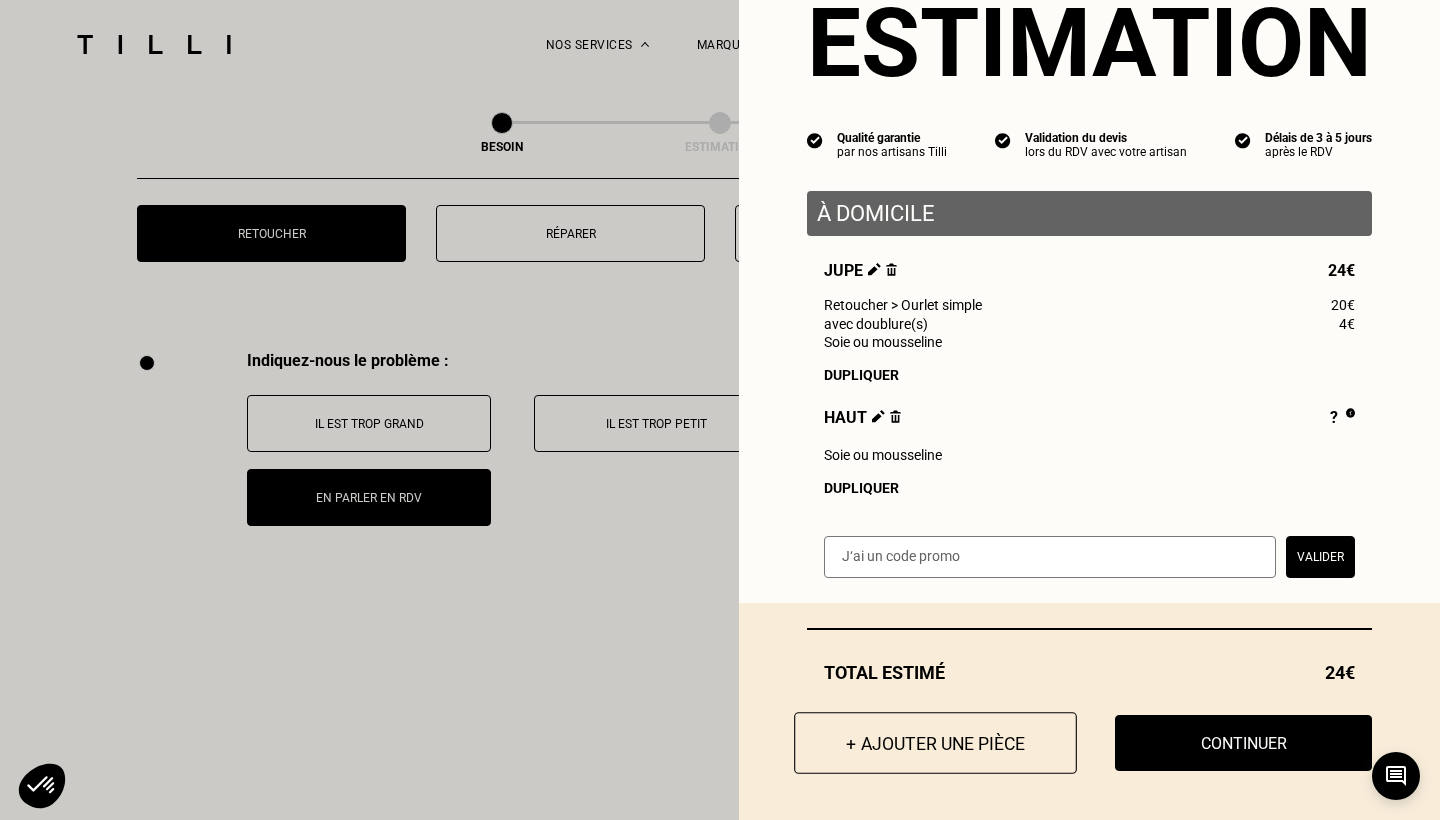 click on "+ Ajouter une pièce" at bounding box center (935, 743) 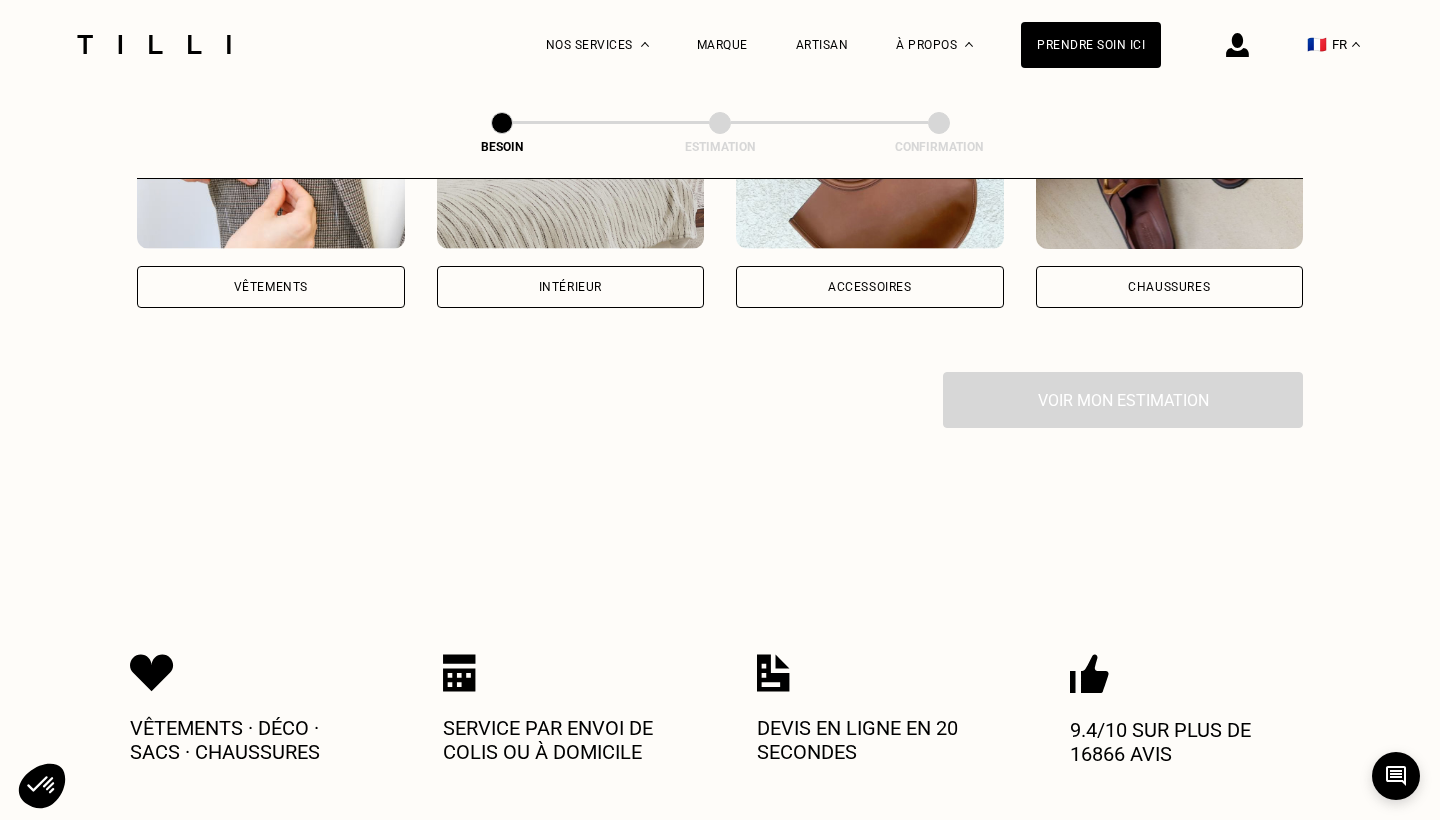 scroll, scrollTop: 13, scrollLeft: 0, axis: vertical 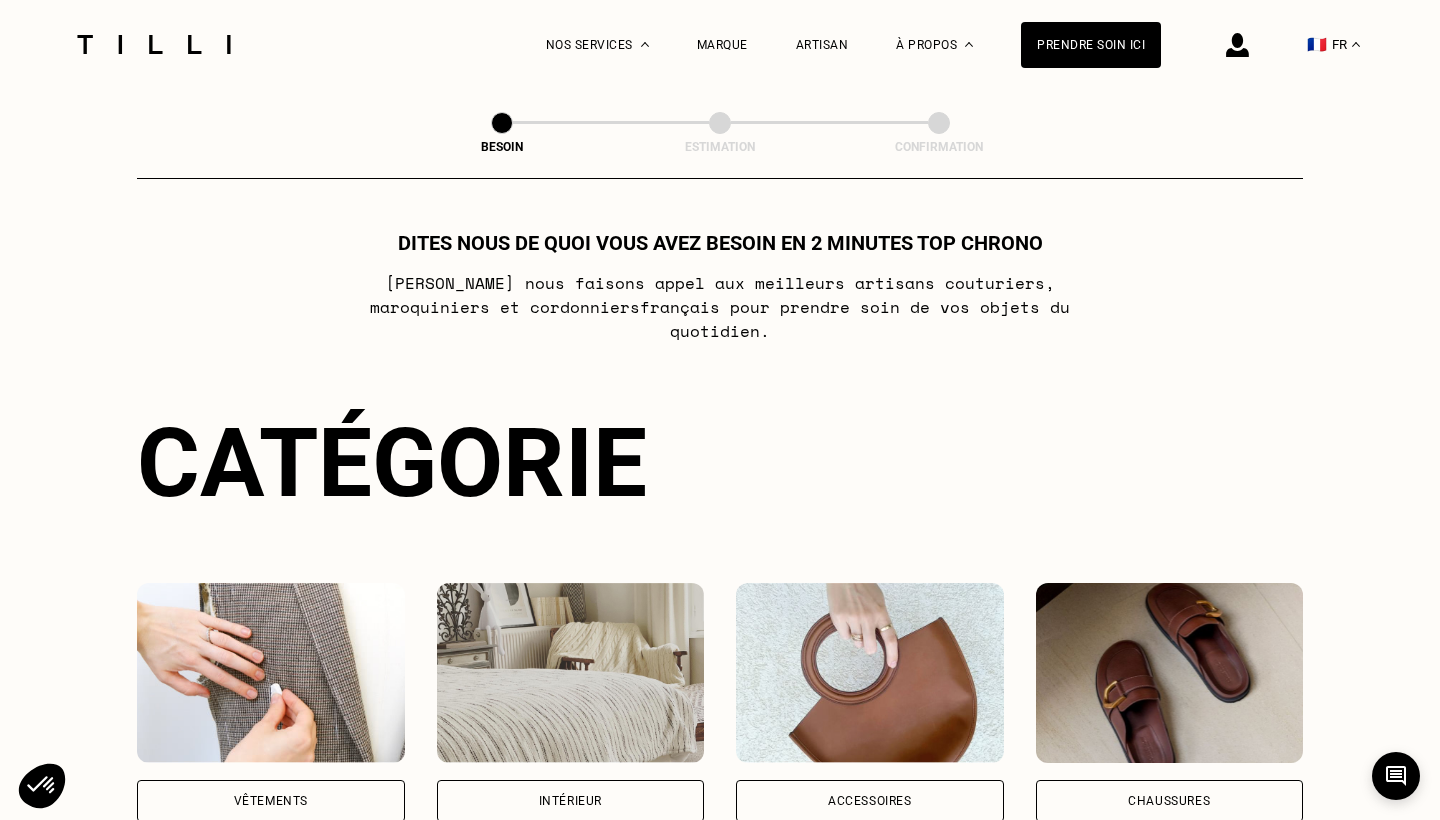 click on "Vêtements" at bounding box center [271, 801] 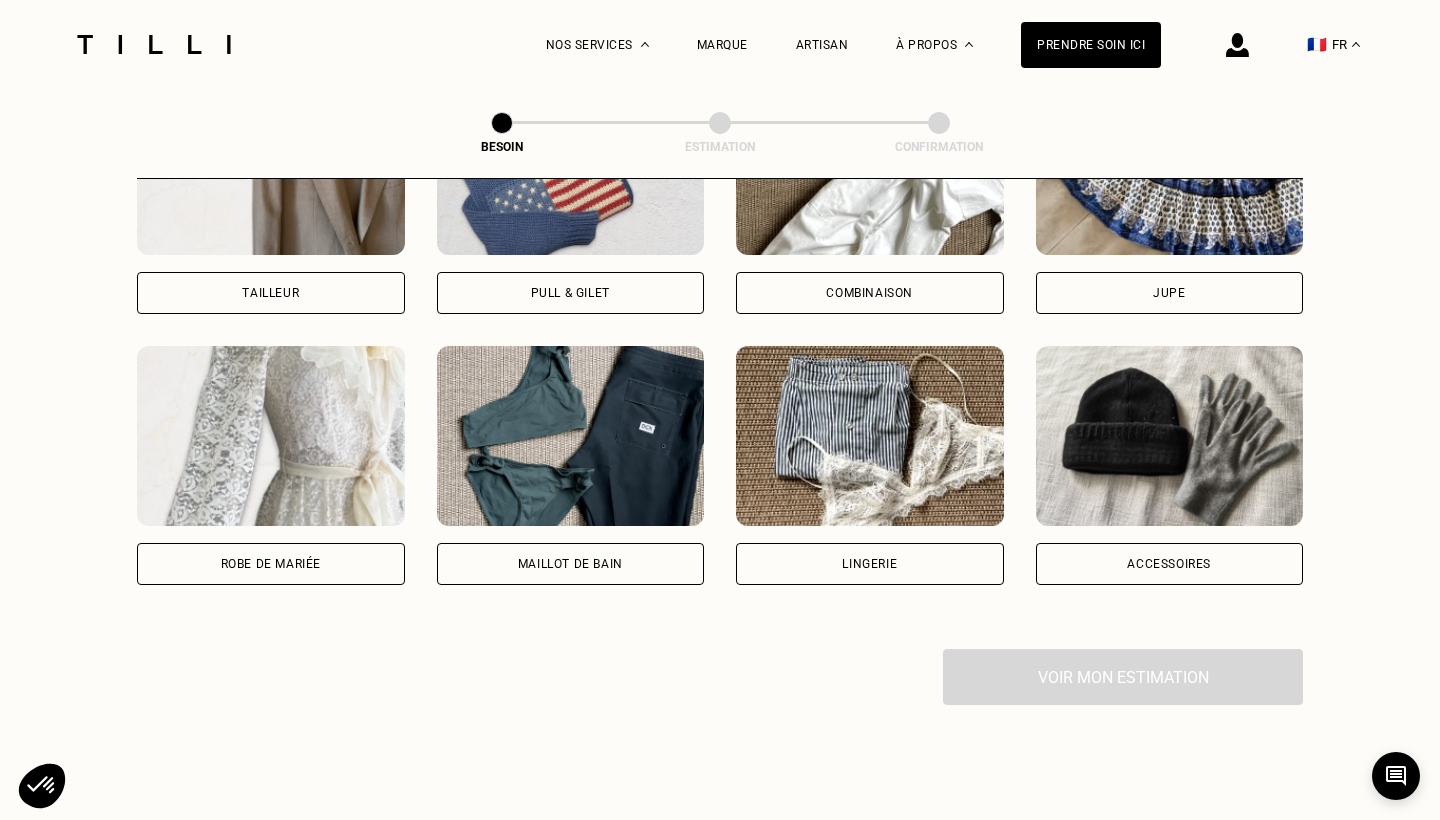 scroll, scrollTop: 1277, scrollLeft: 0, axis: vertical 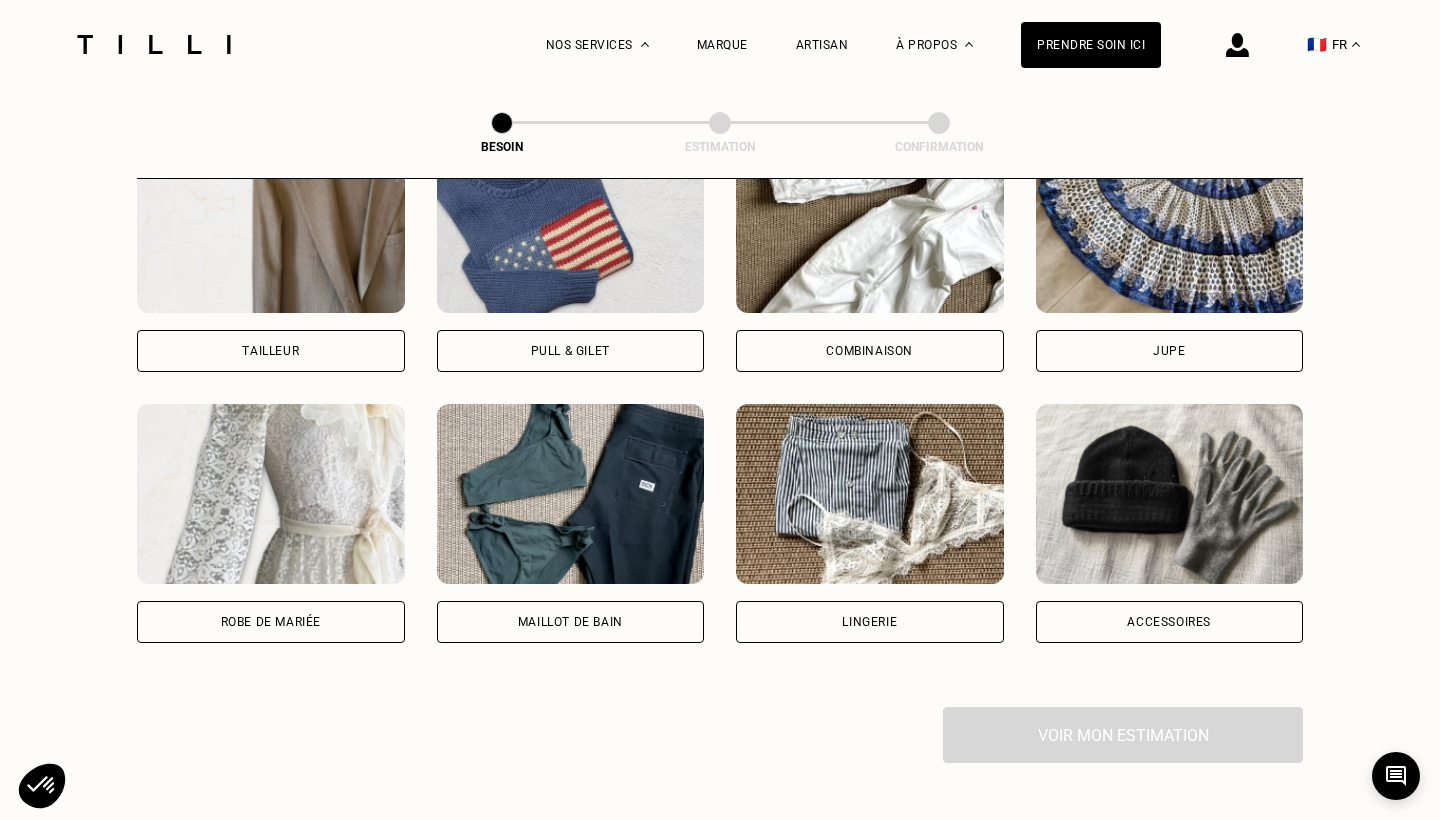 click on "Jupe" at bounding box center (1170, 351) 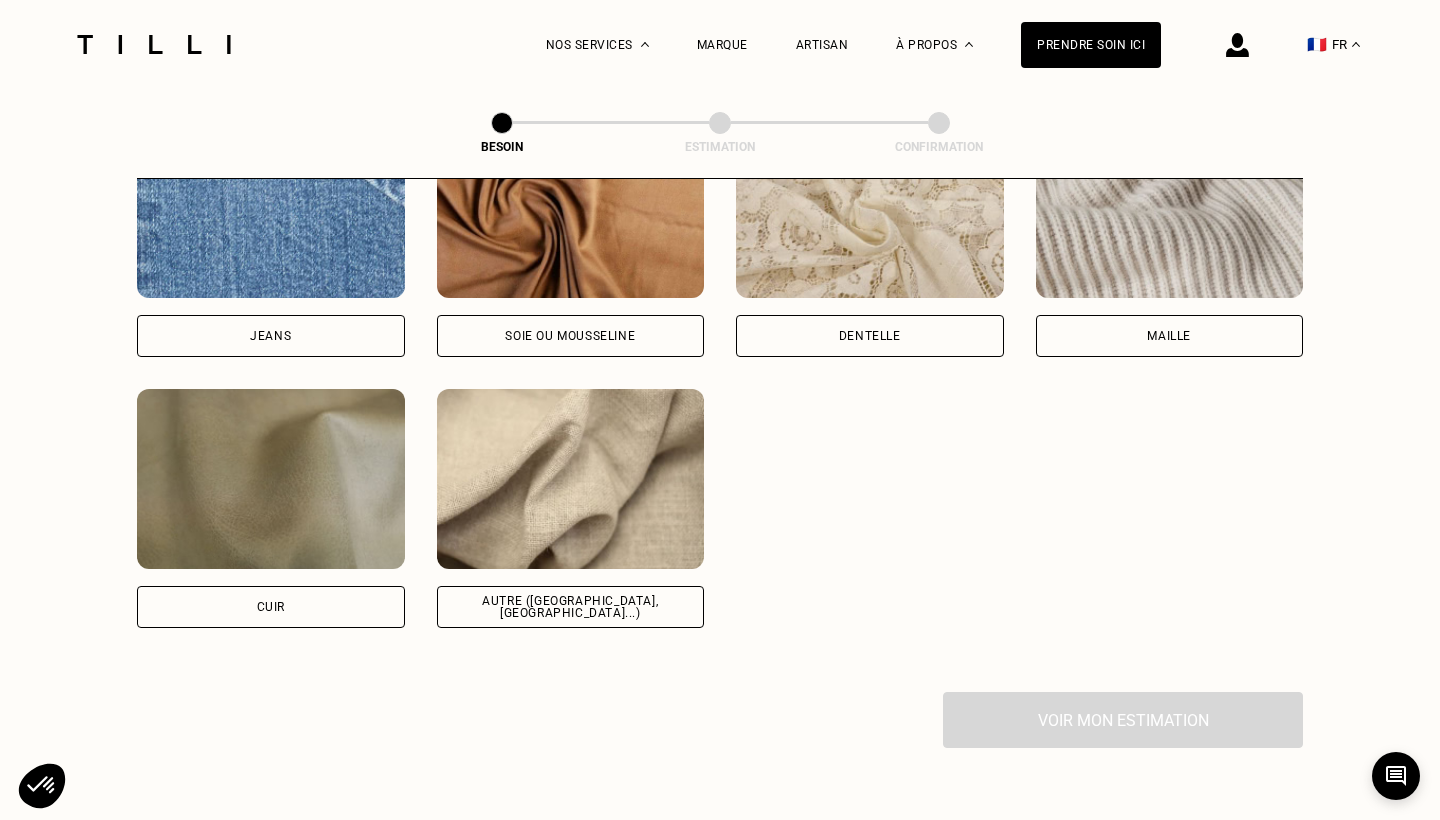 scroll, scrollTop: 2252, scrollLeft: 0, axis: vertical 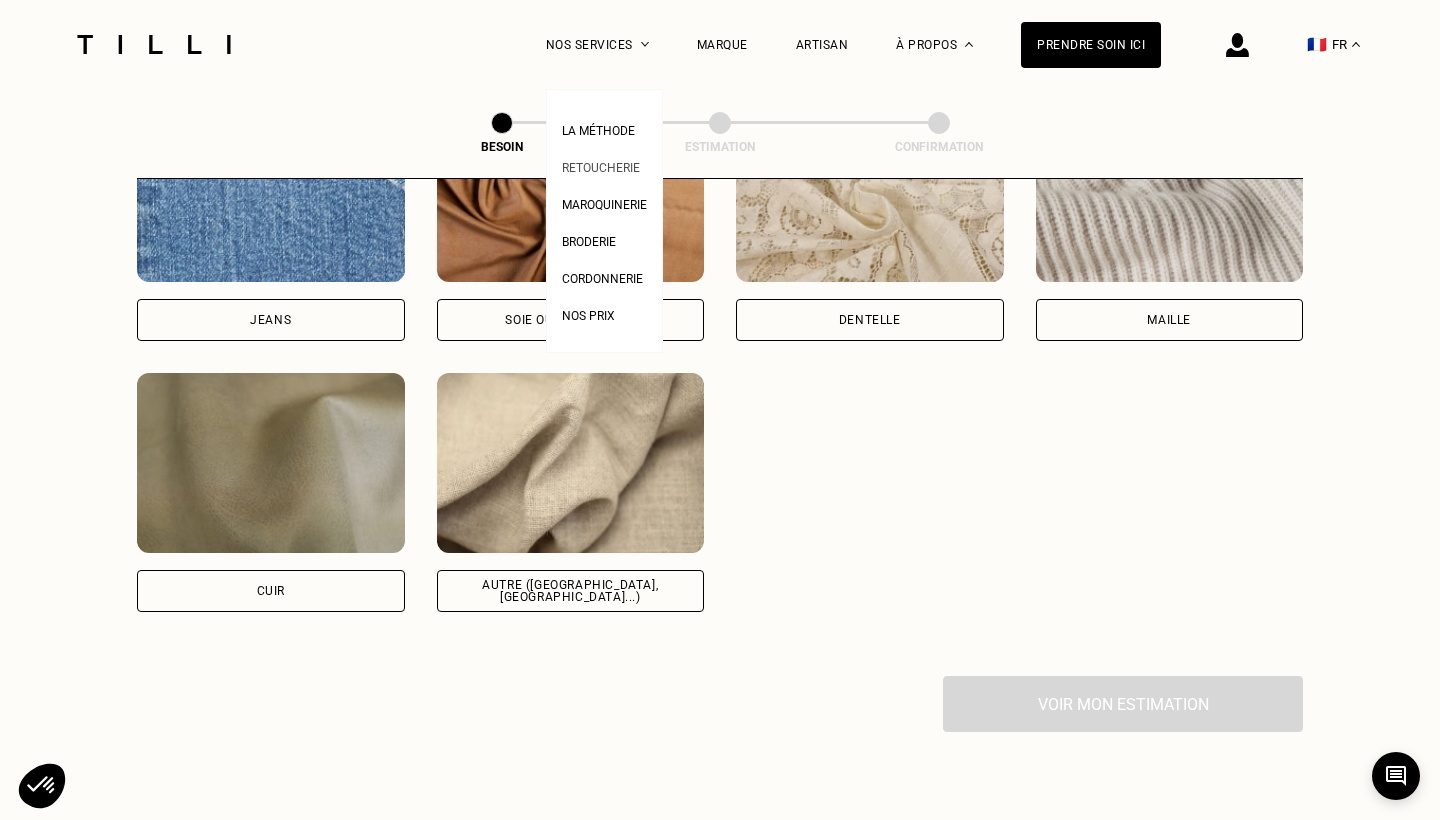 click on "Retoucherie" at bounding box center (601, 168) 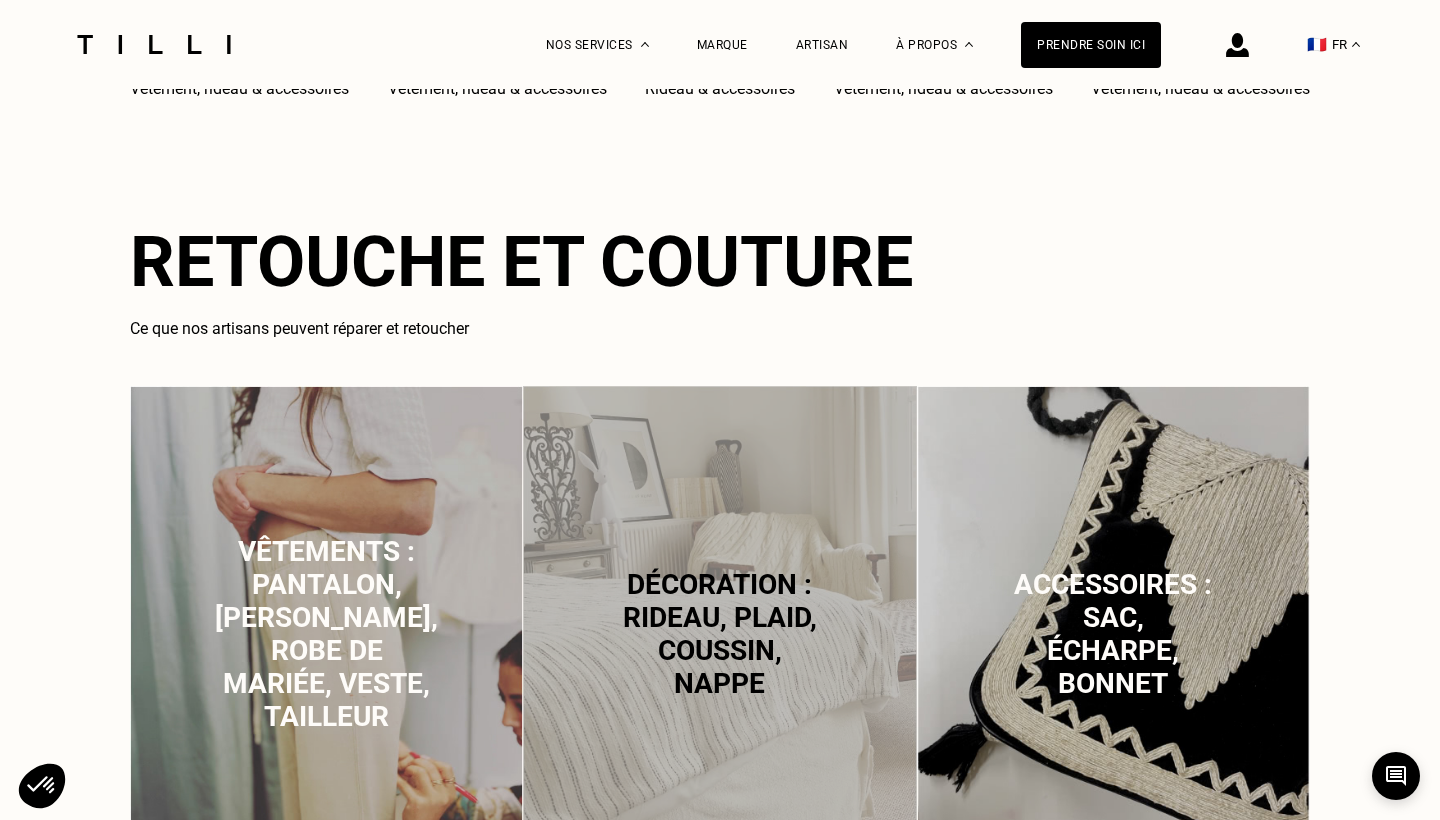 scroll, scrollTop: 1076, scrollLeft: 0, axis: vertical 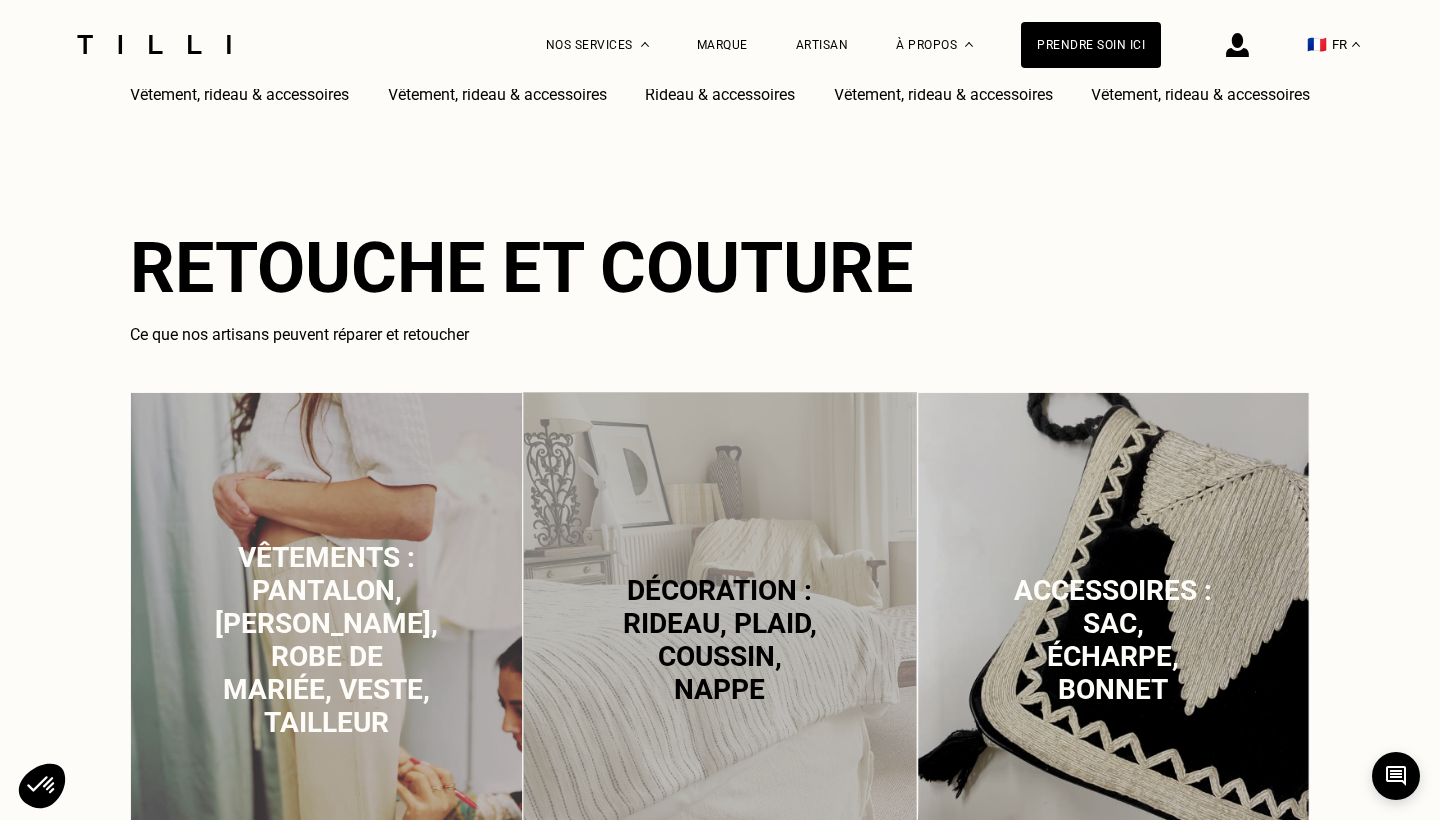 click on "Vêtements : pantalon, [PERSON_NAME], robe de mariée, veste, tailleur" at bounding box center [326, 640] 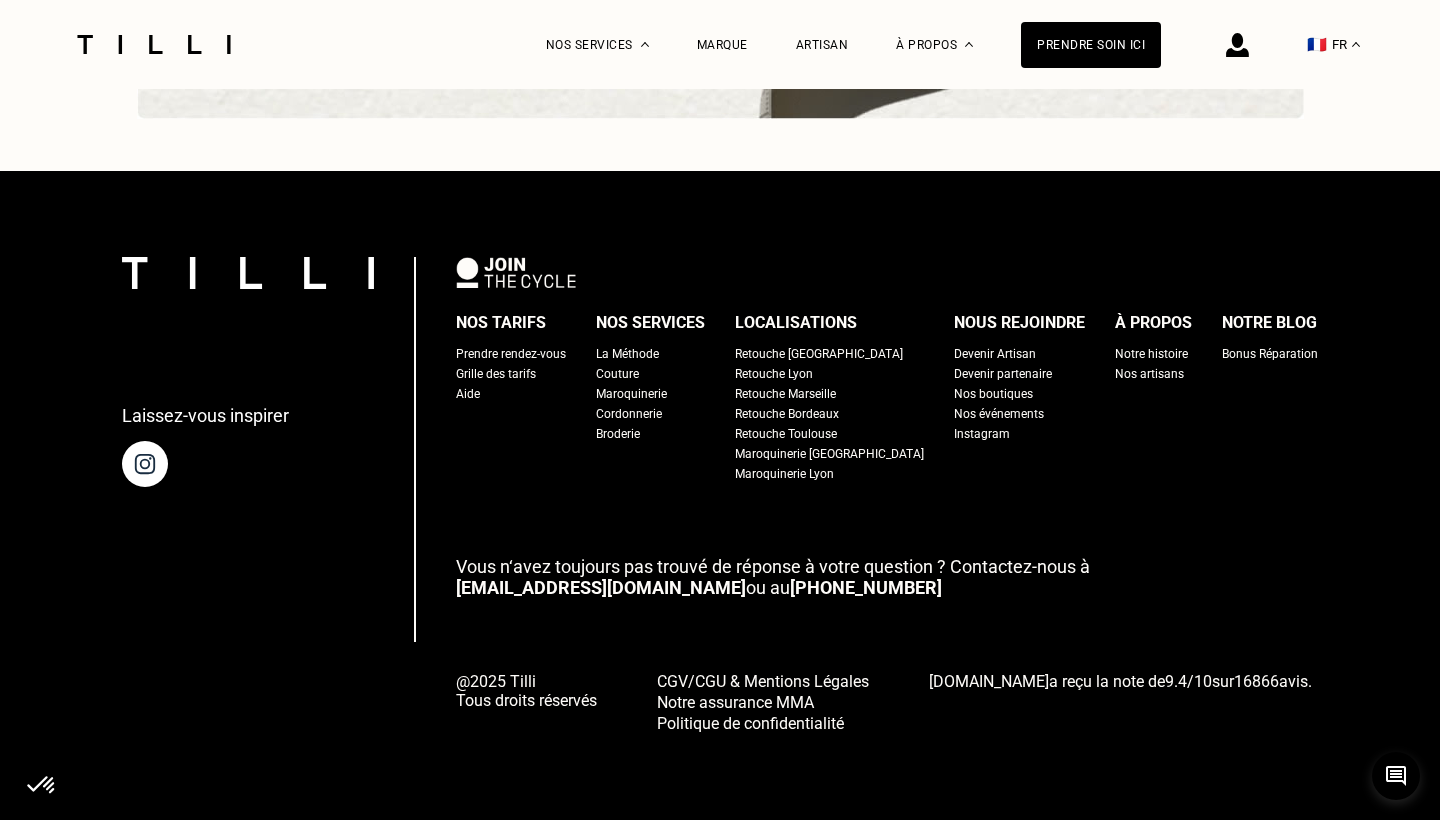 scroll, scrollTop: 6269, scrollLeft: 0, axis: vertical 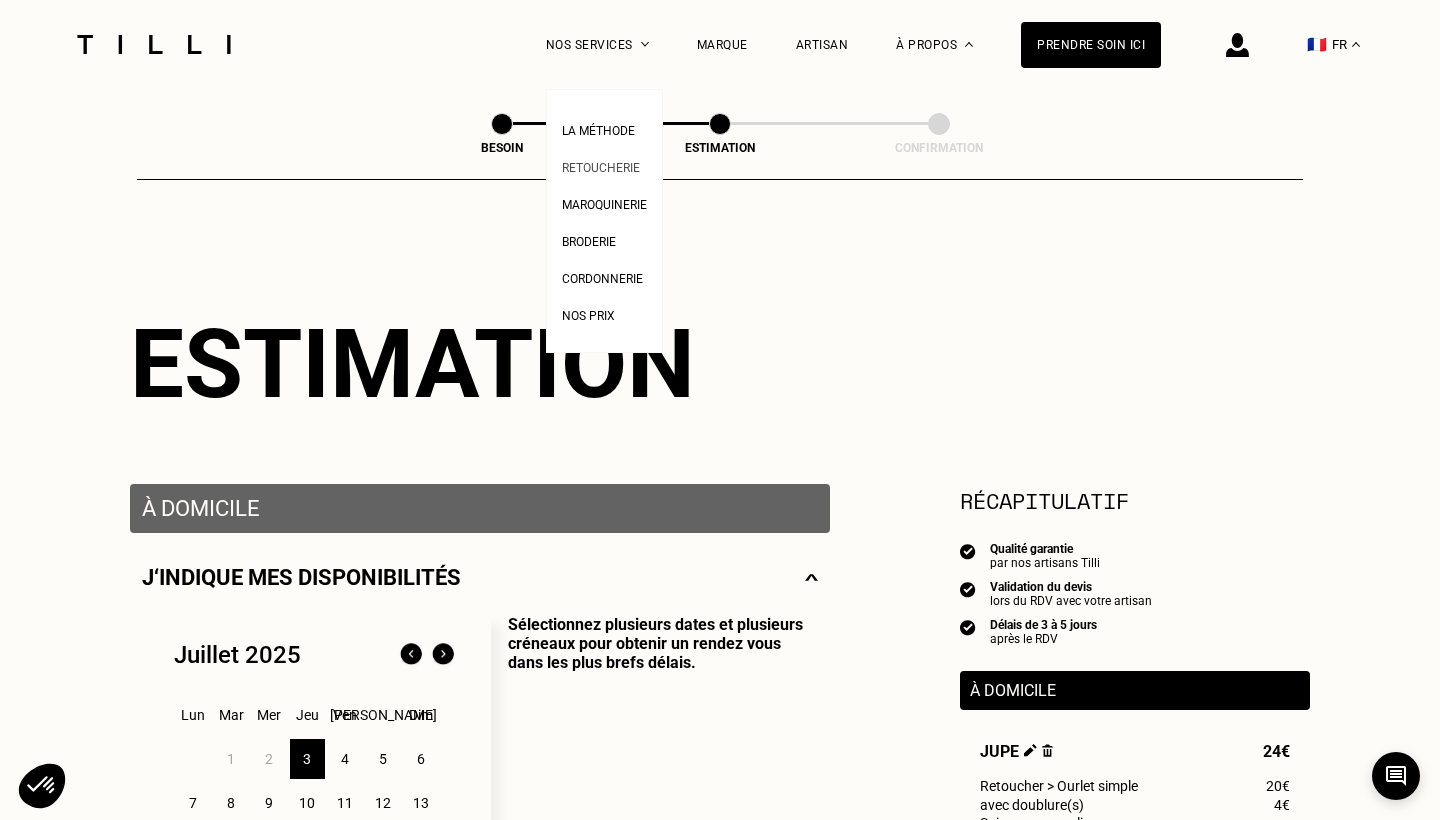click on "Retoucherie" at bounding box center (601, 168) 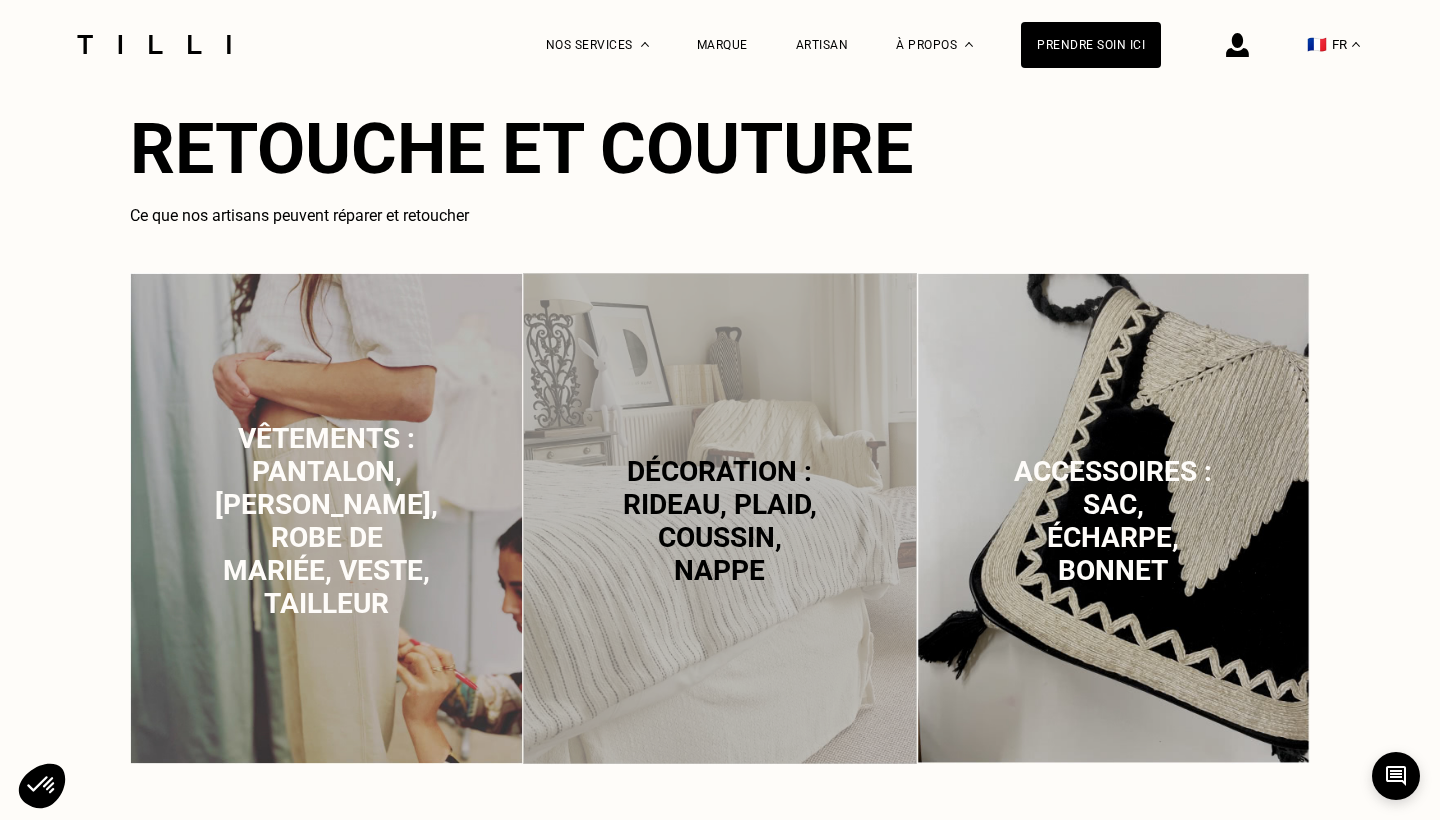 scroll, scrollTop: 757, scrollLeft: 0, axis: vertical 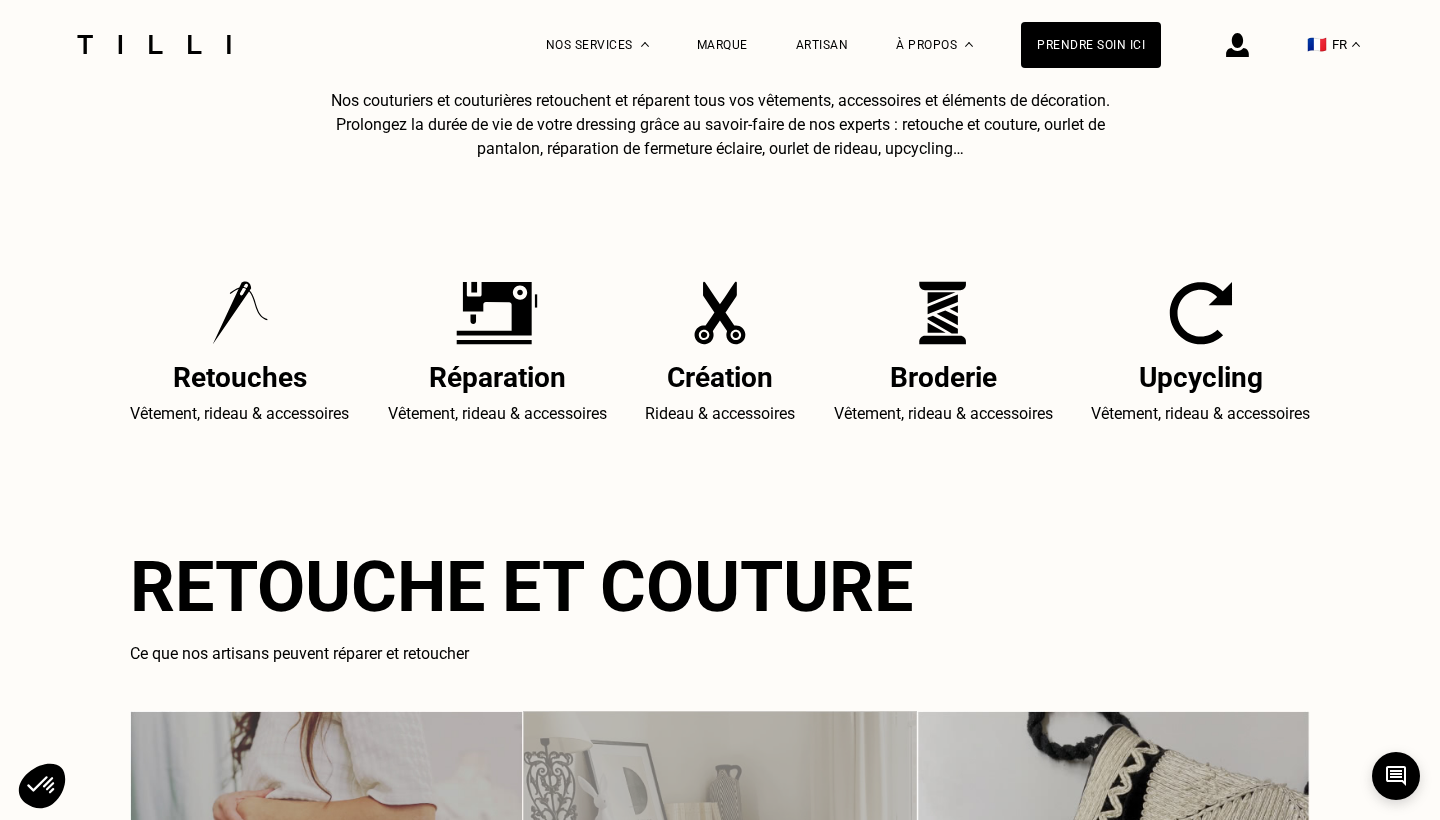 click at bounding box center [1237, 45] 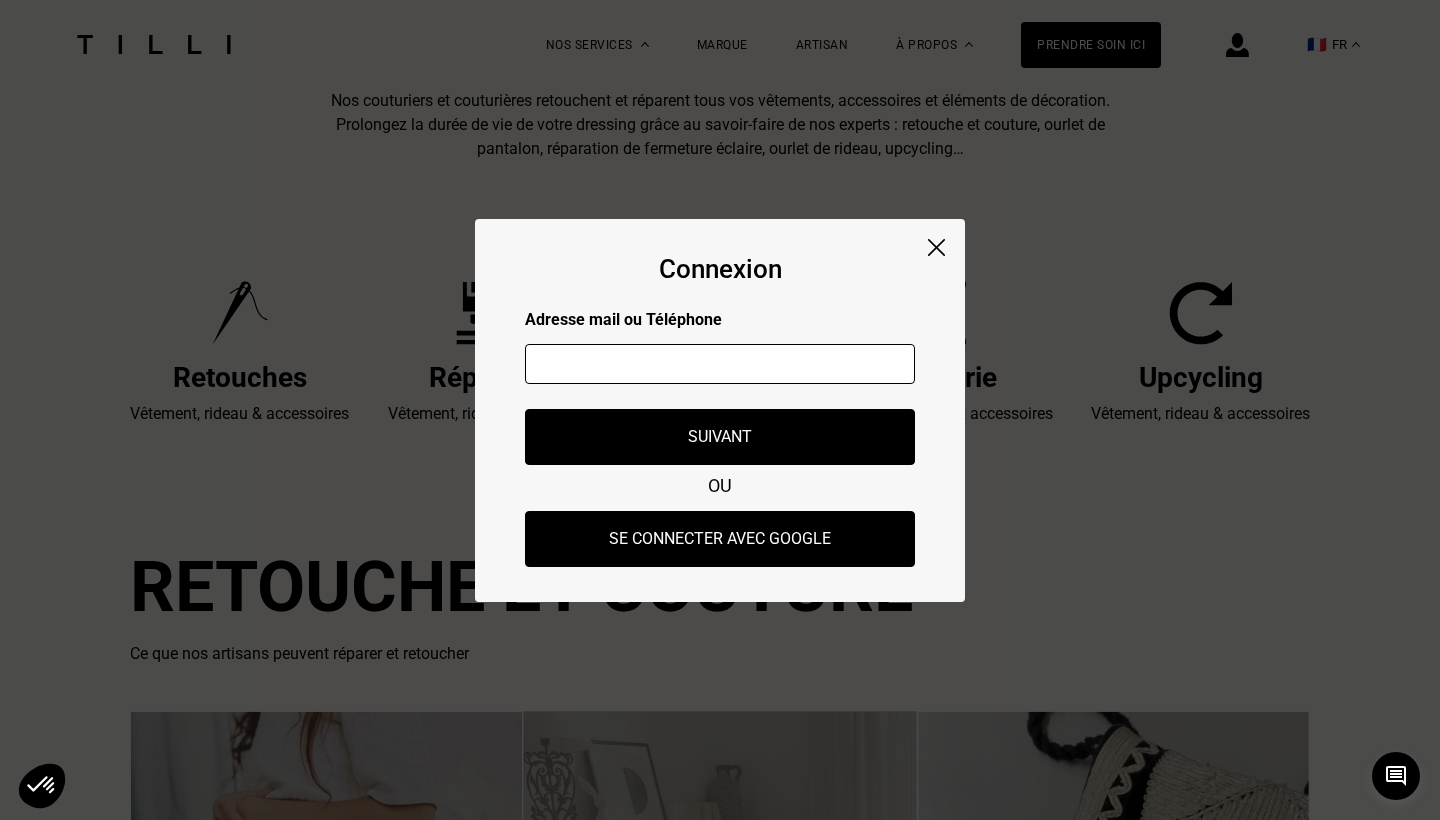 click at bounding box center (936, 247) 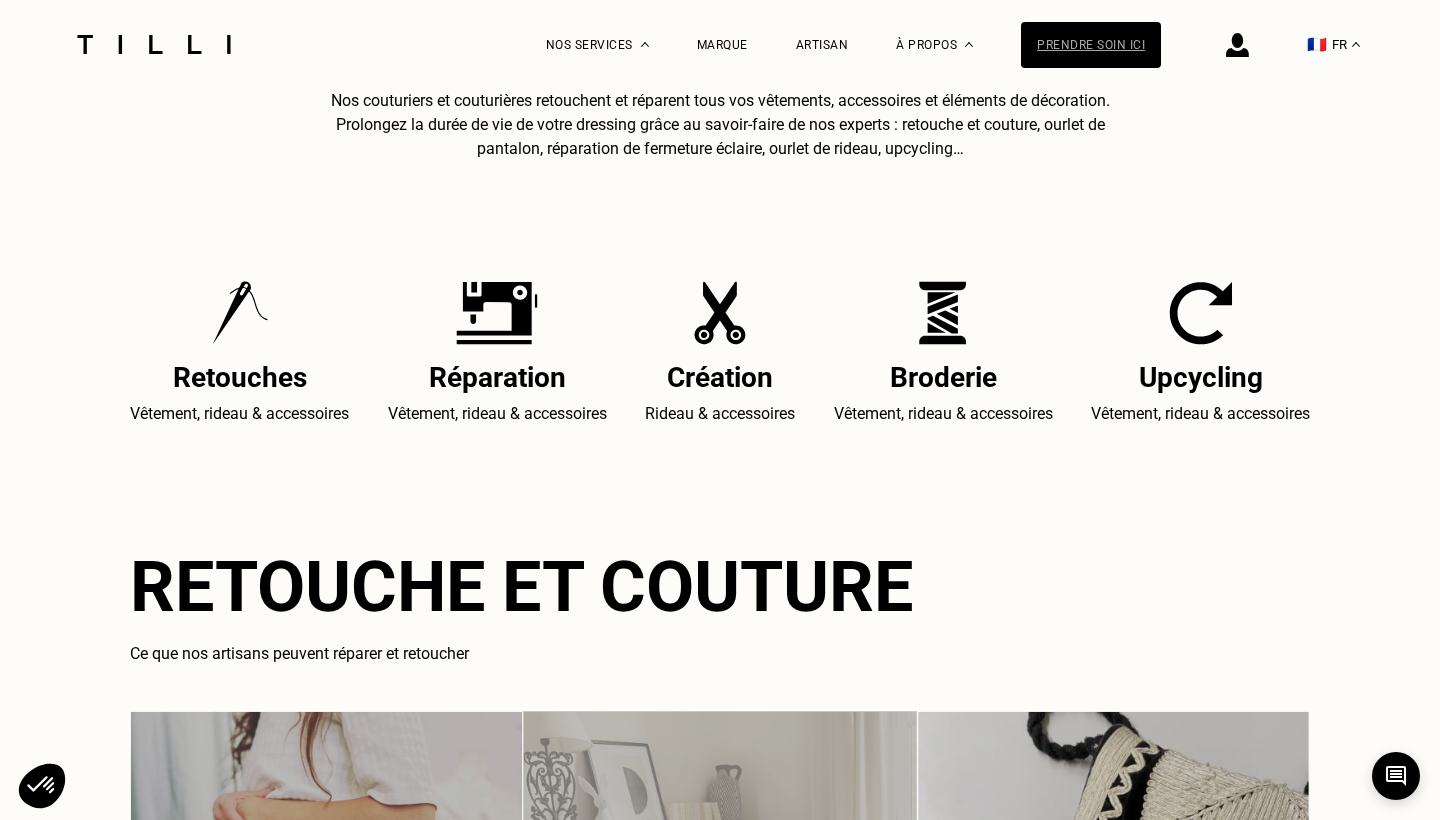 click on "Prendre soin ici" at bounding box center (1091, 45) 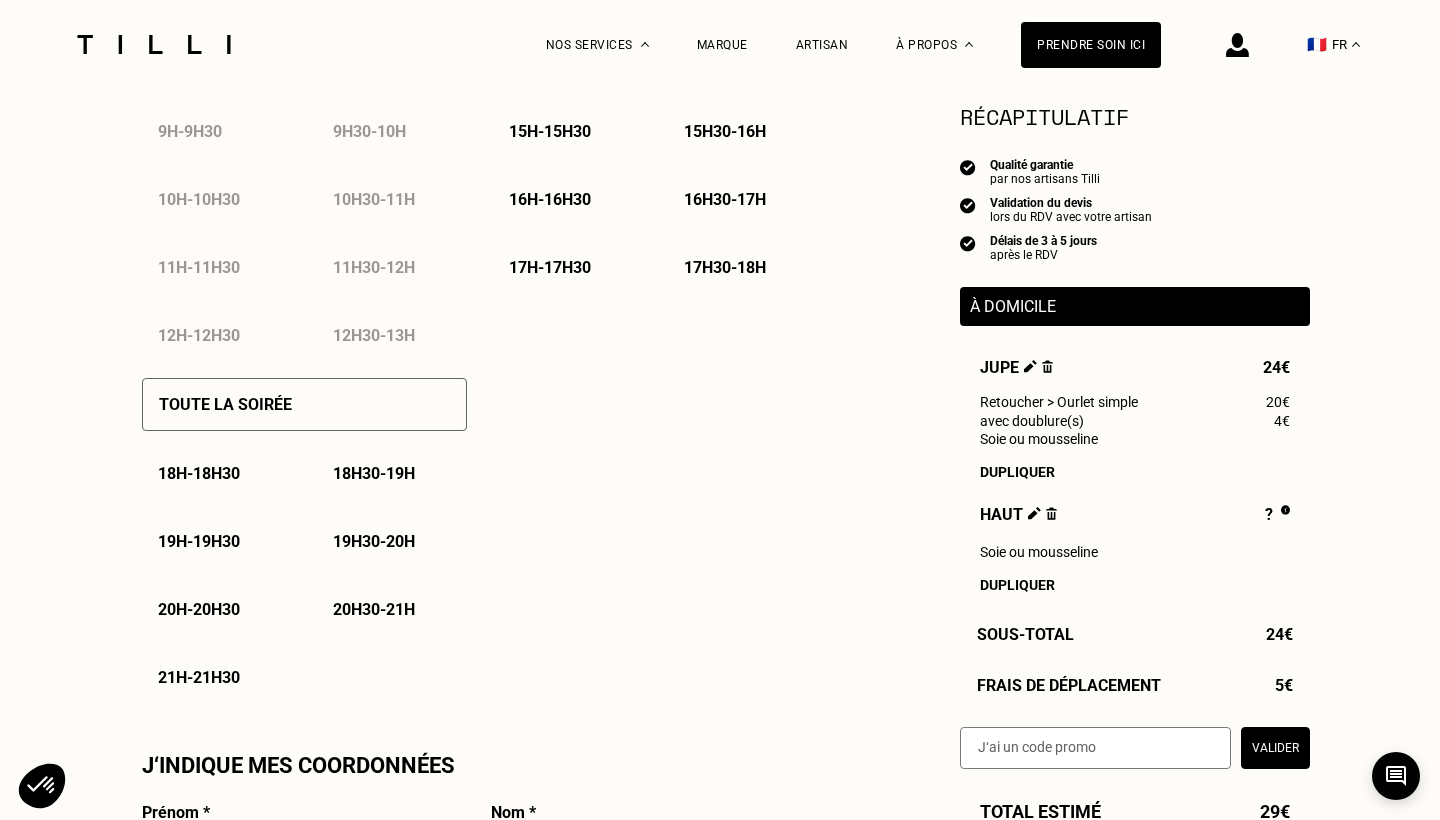 scroll, scrollTop: 1194, scrollLeft: 0, axis: vertical 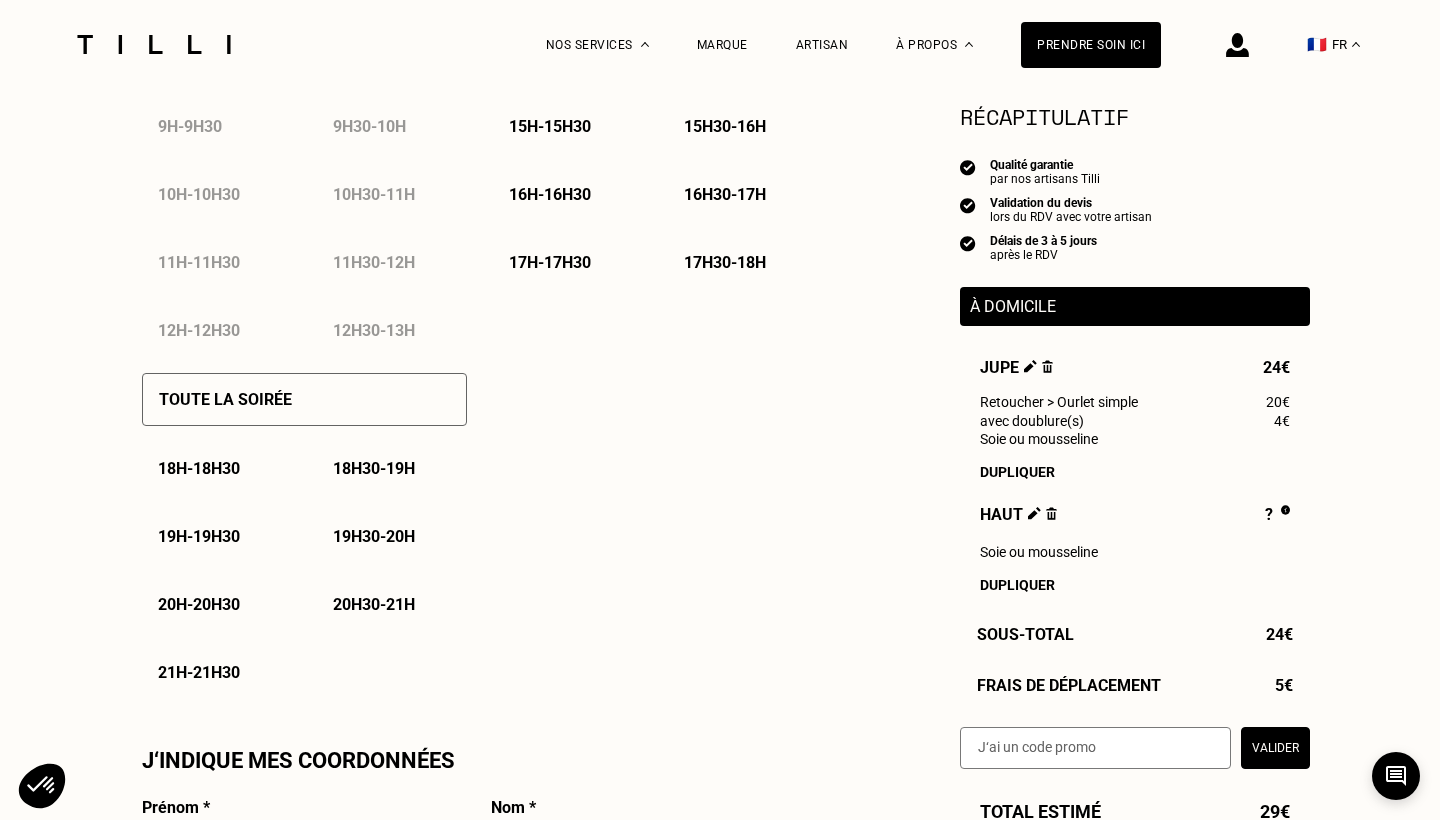 click on "18h  -  18h30" at bounding box center [199, 468] 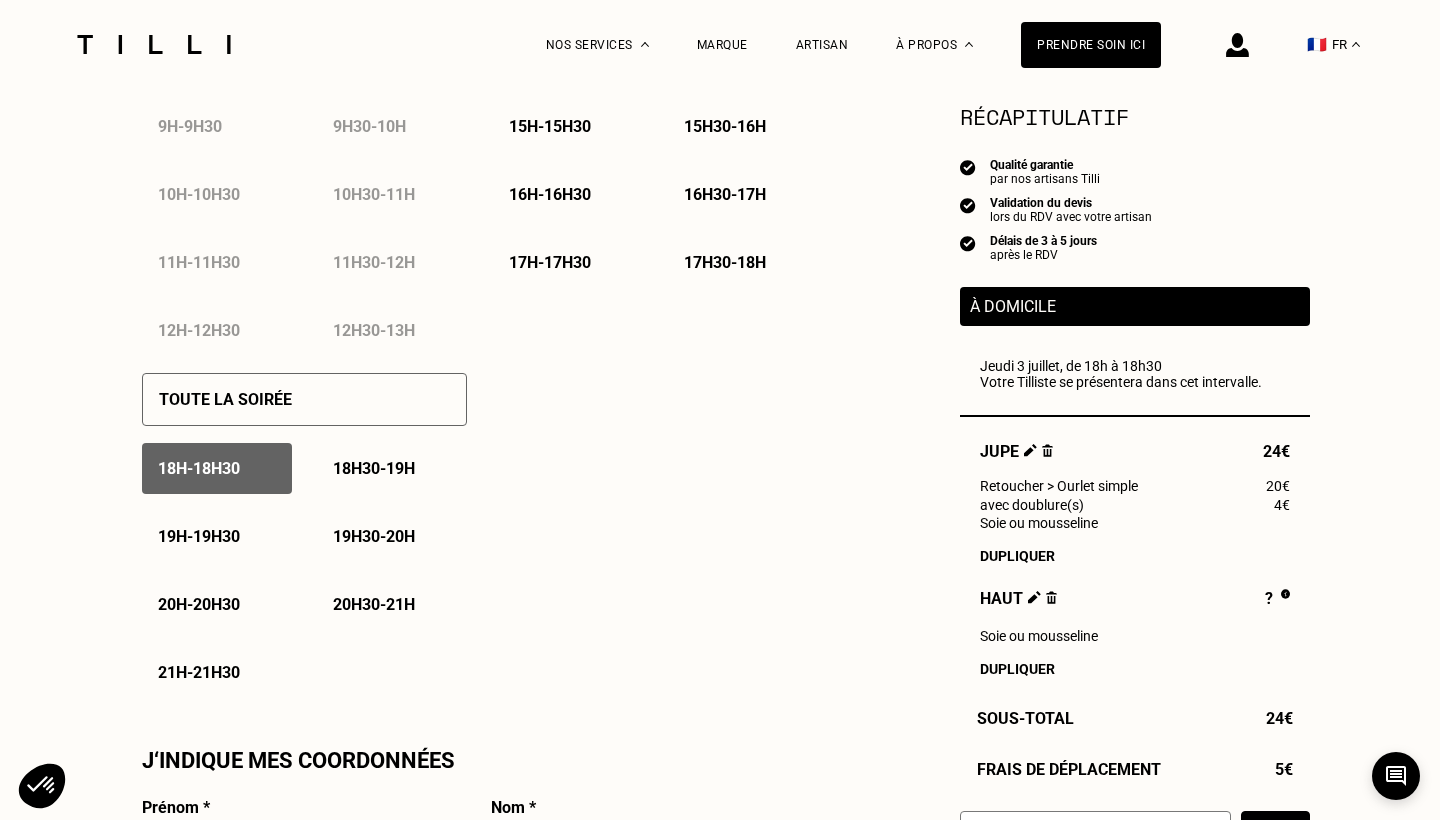 click on "Toute la soirée" at bounding box center (304, 399) 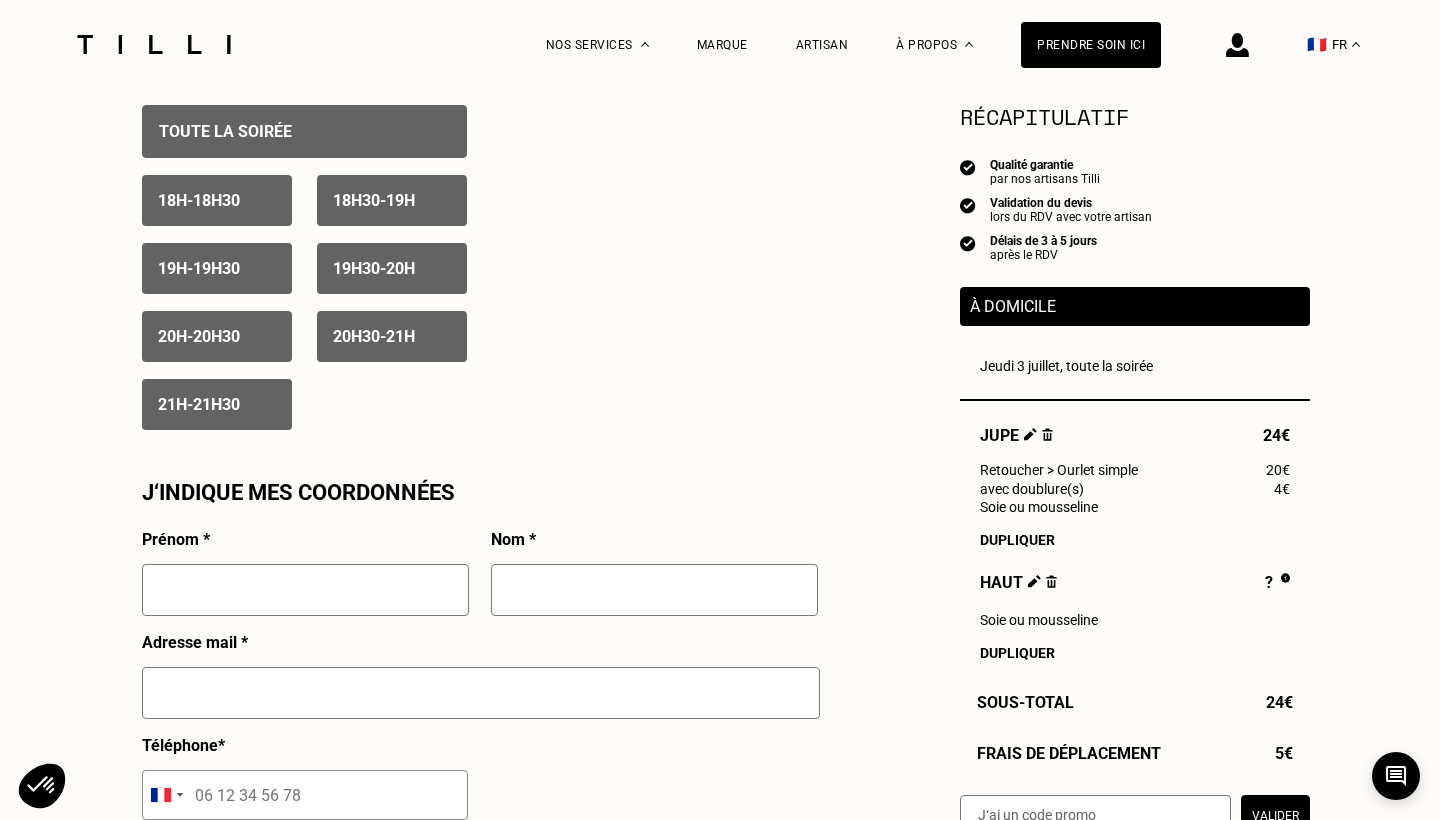 scroll, scrollTop: 1460, scrollLeft: 0, axis: vertical 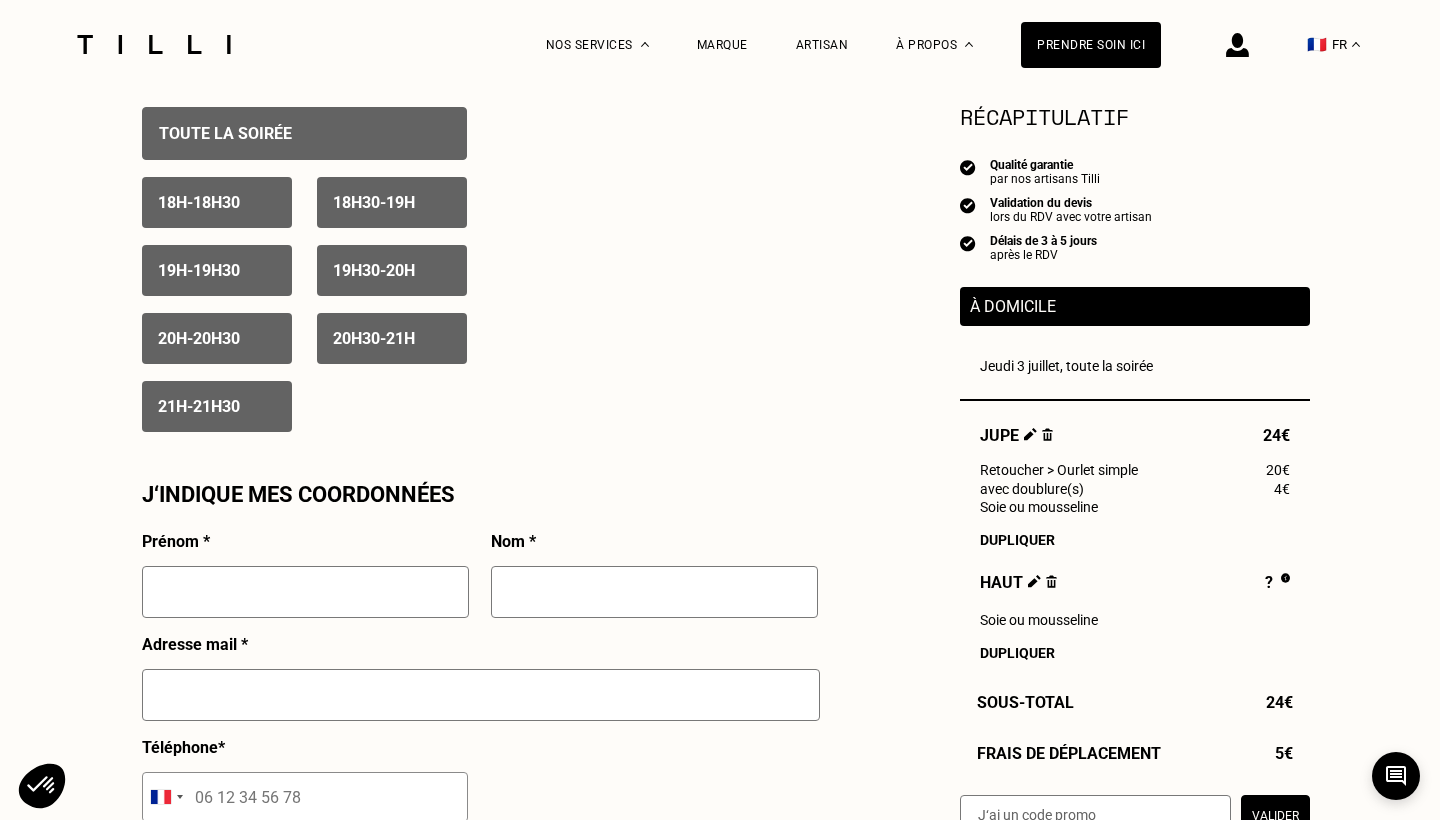 click on "21h  -  21h30" at bounding box center [199, 406] 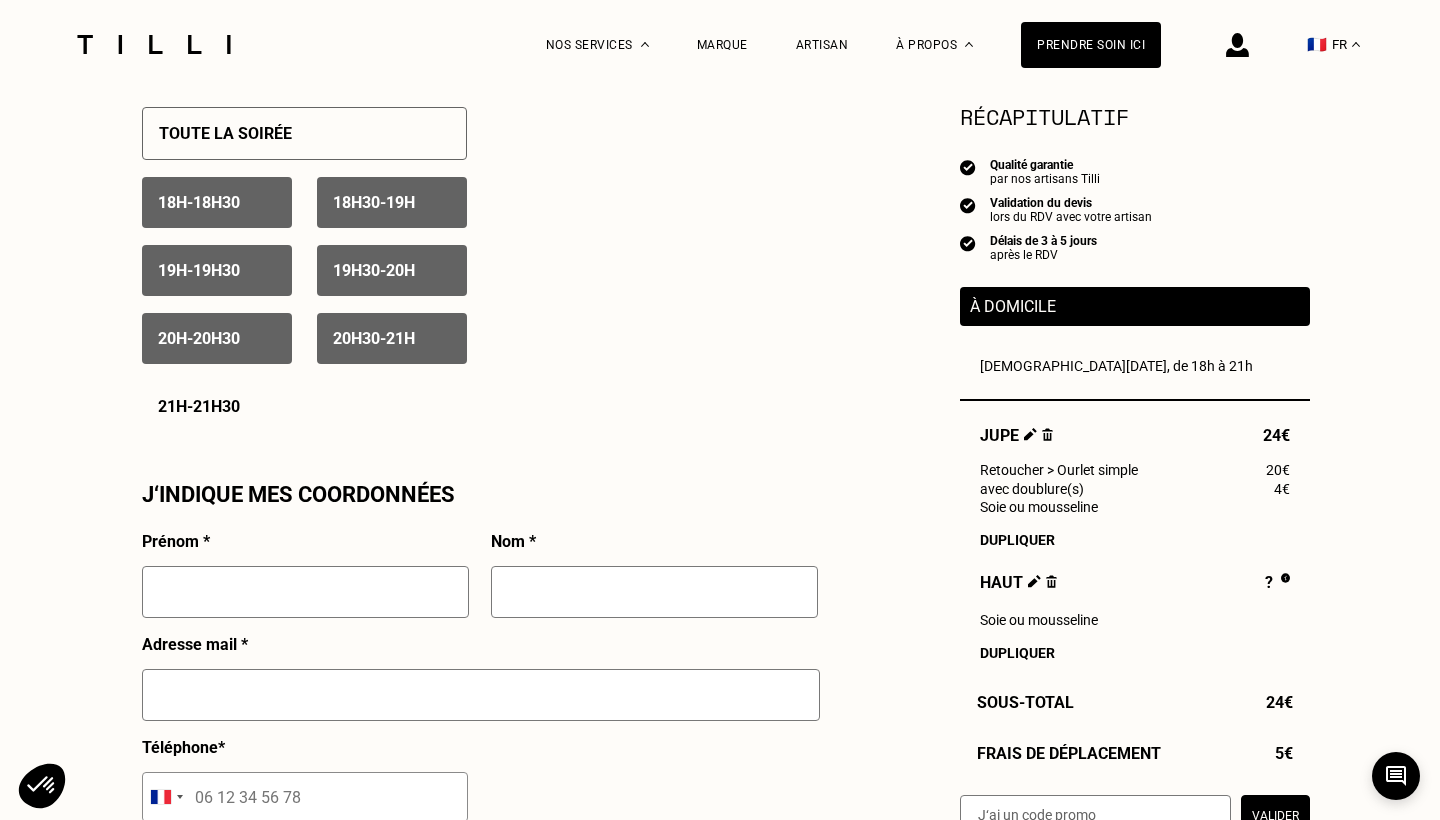 click on "20h30  -  21h" at bounding box center (392, 338) 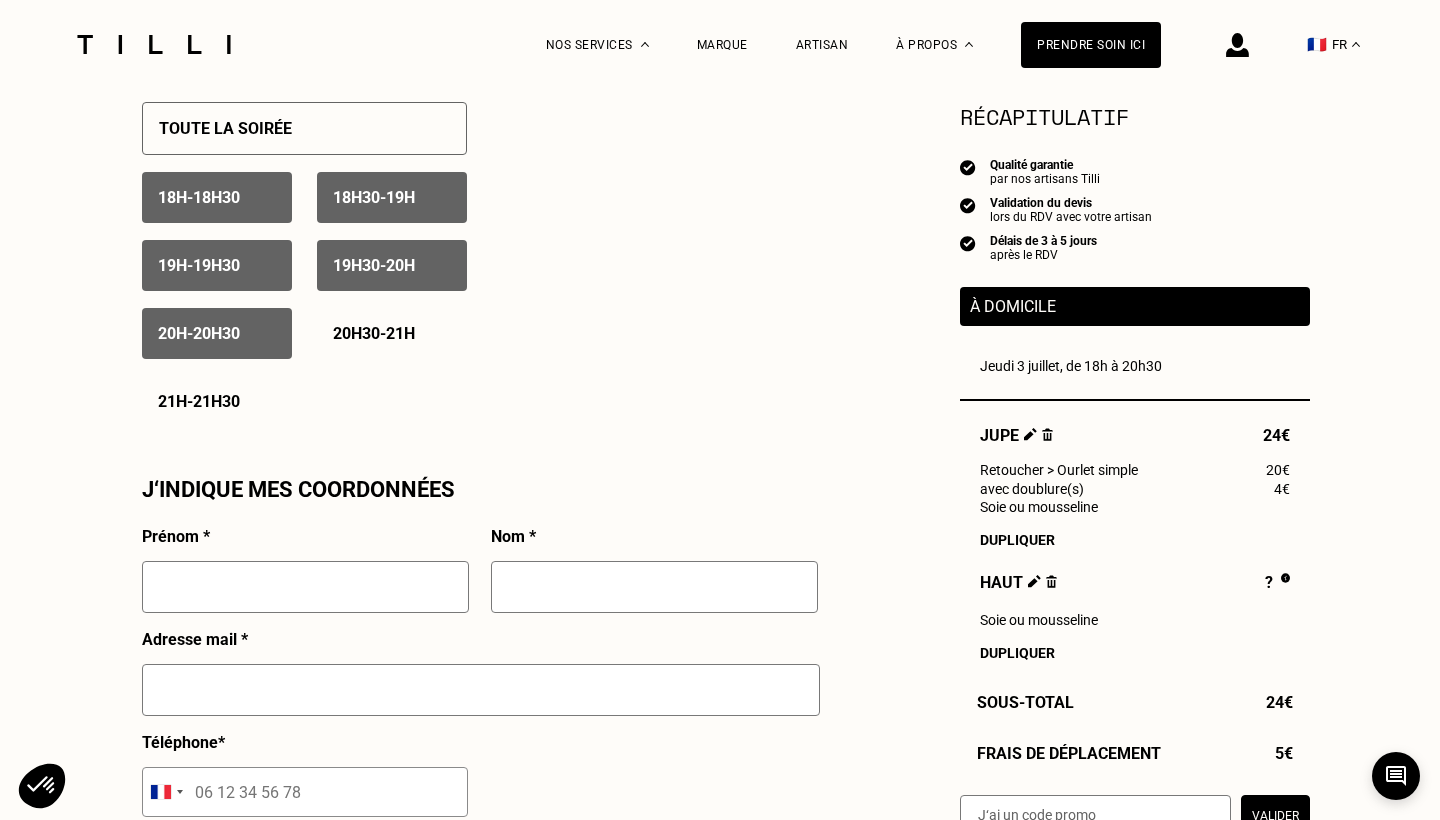 scroll, scrollTop: 1563, scrollLeft: 0, axis: vertical 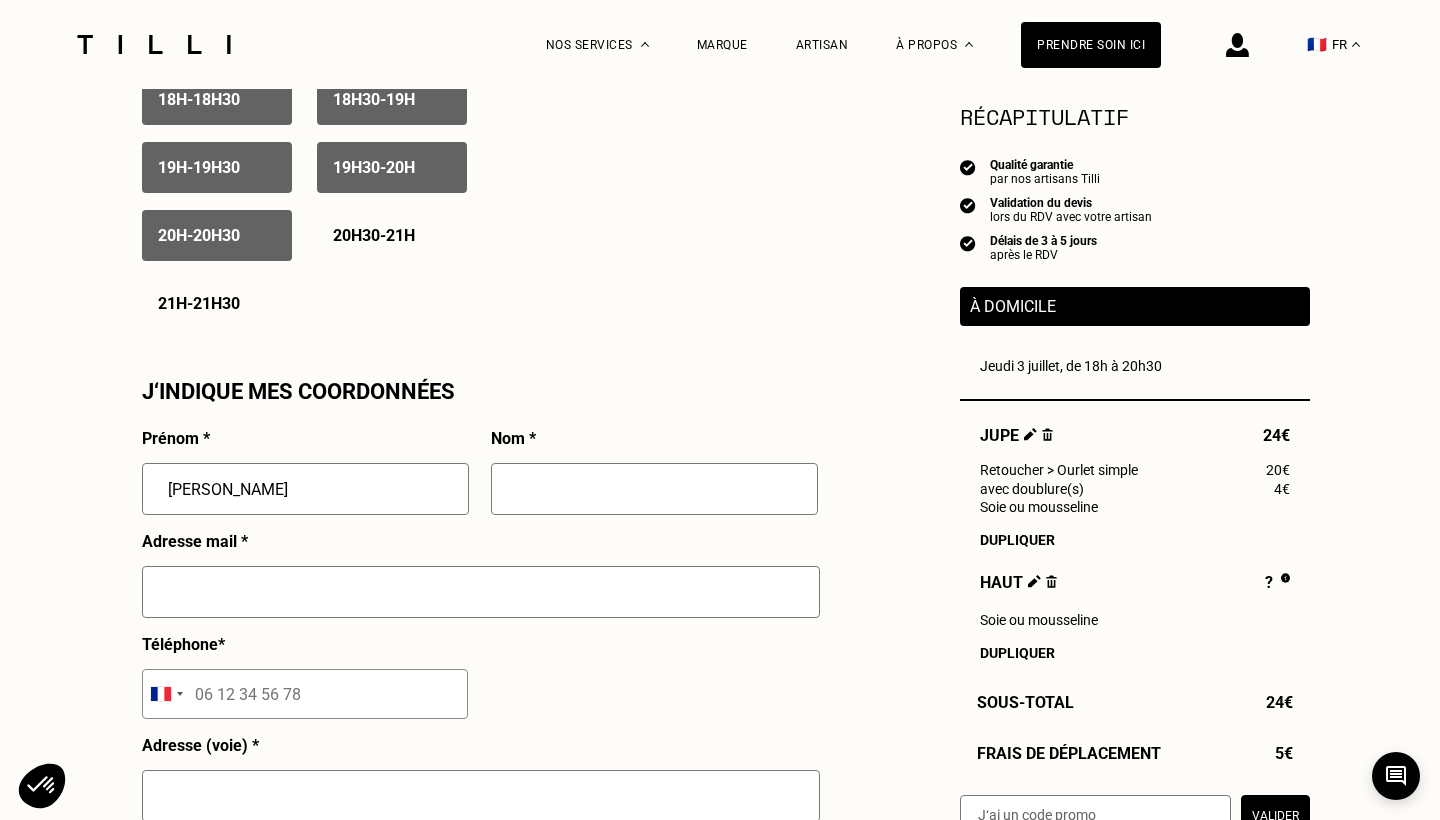 click on "[PERSON_NAME]" at bounding box center (305, 489) 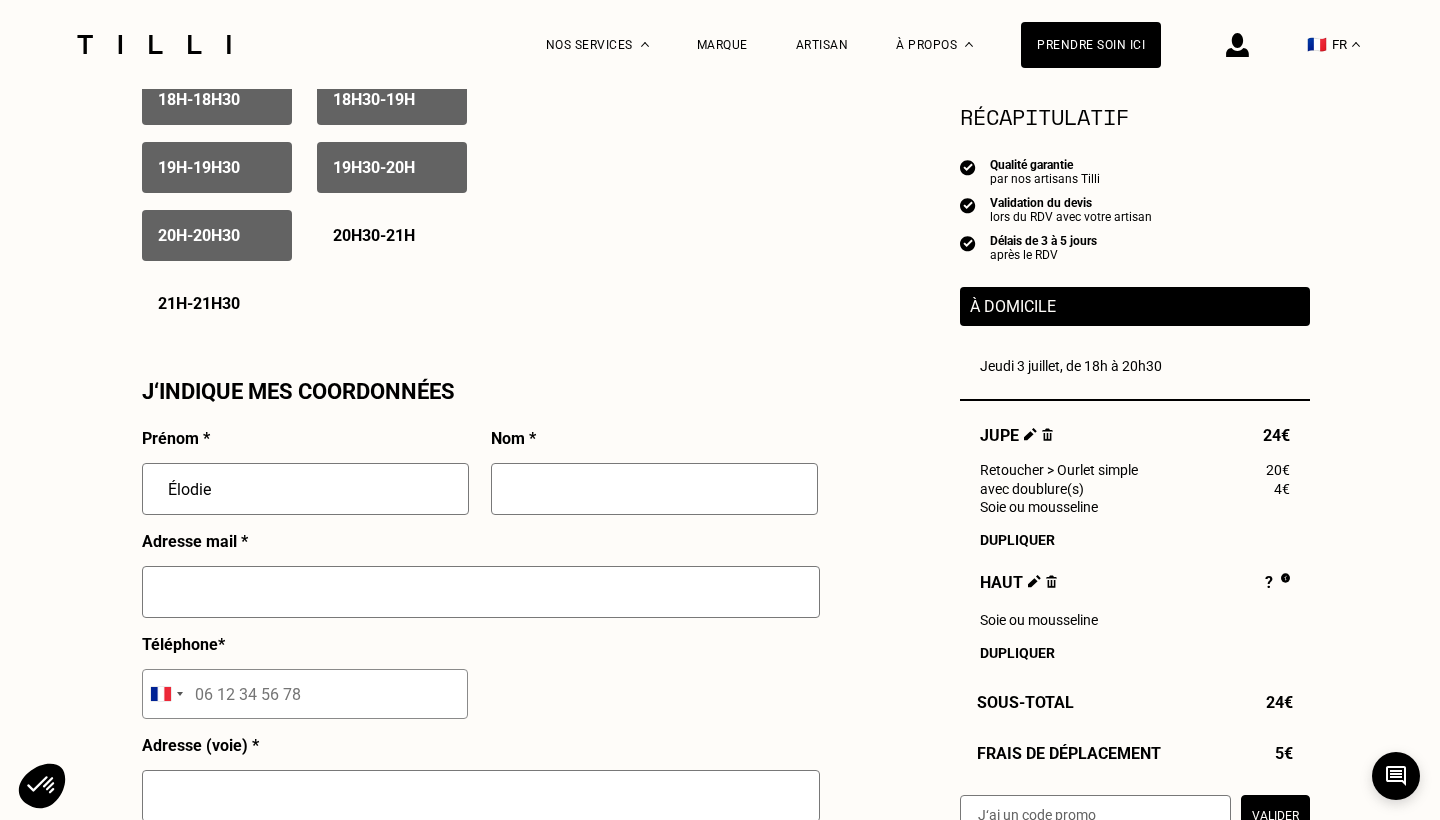 type on "Élodie" 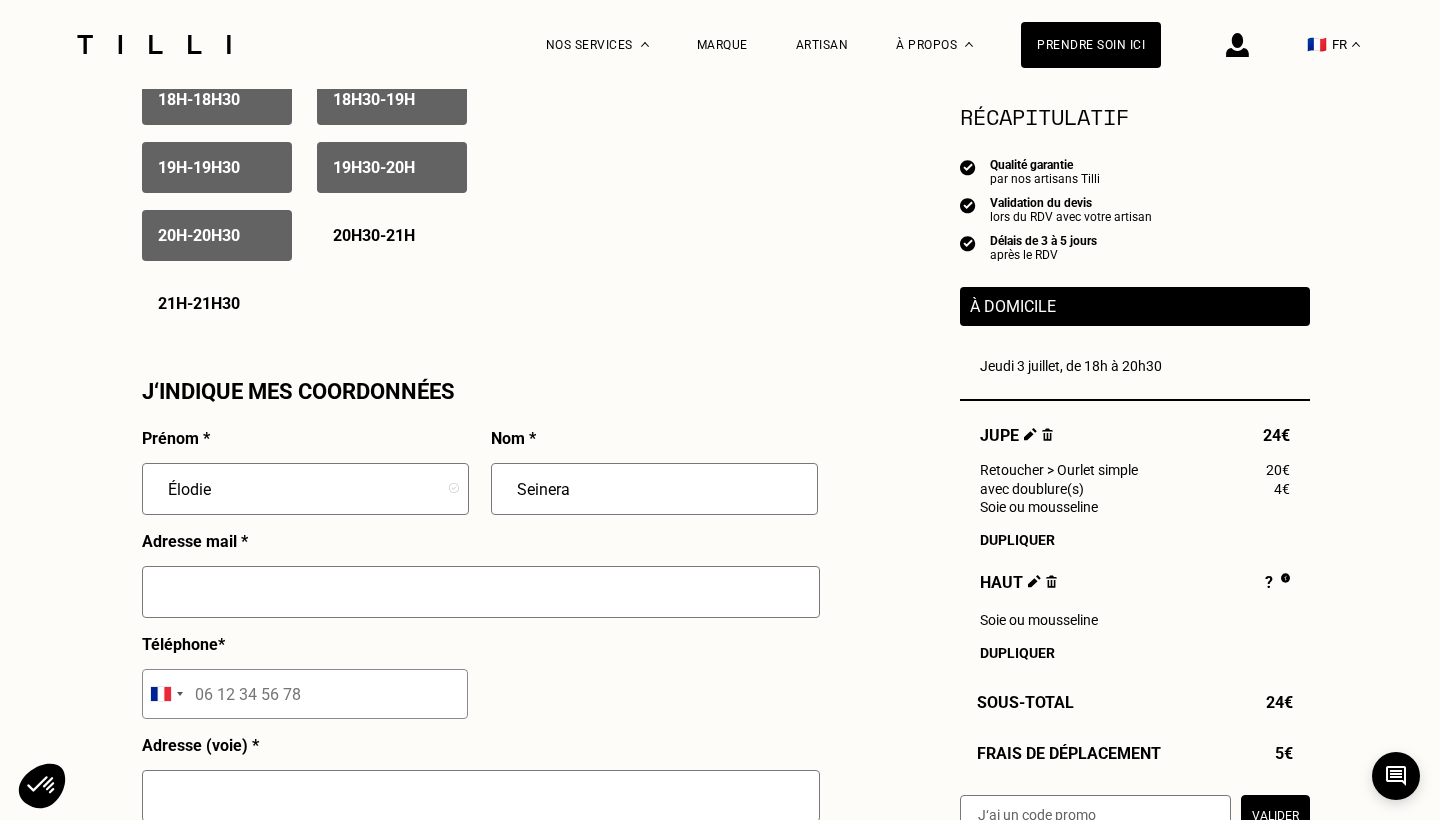 type on "Seinera" 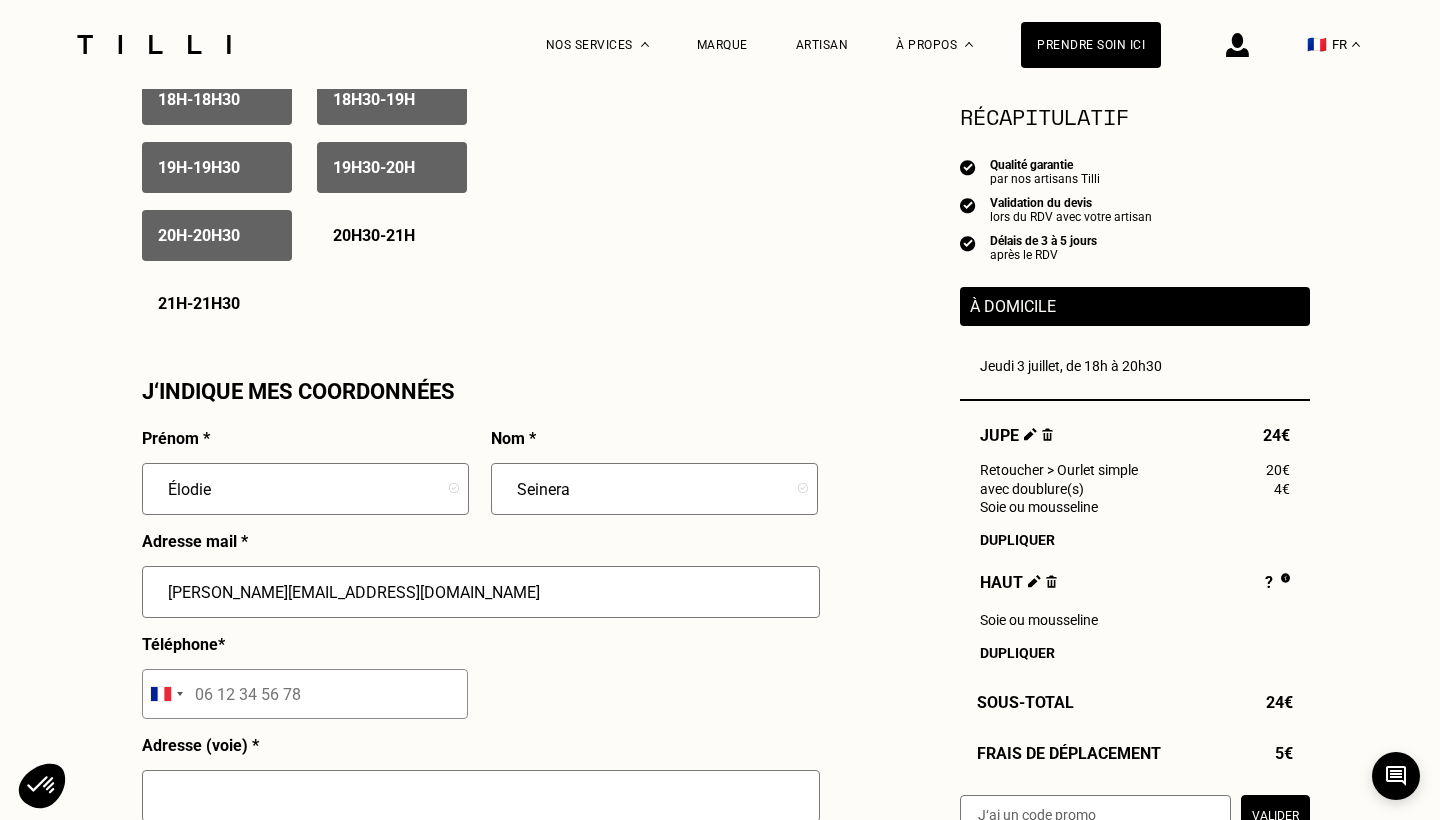 type on "[PERSON_NAME][EMAIL_ADDRESS][DOMAIN_NAME]" 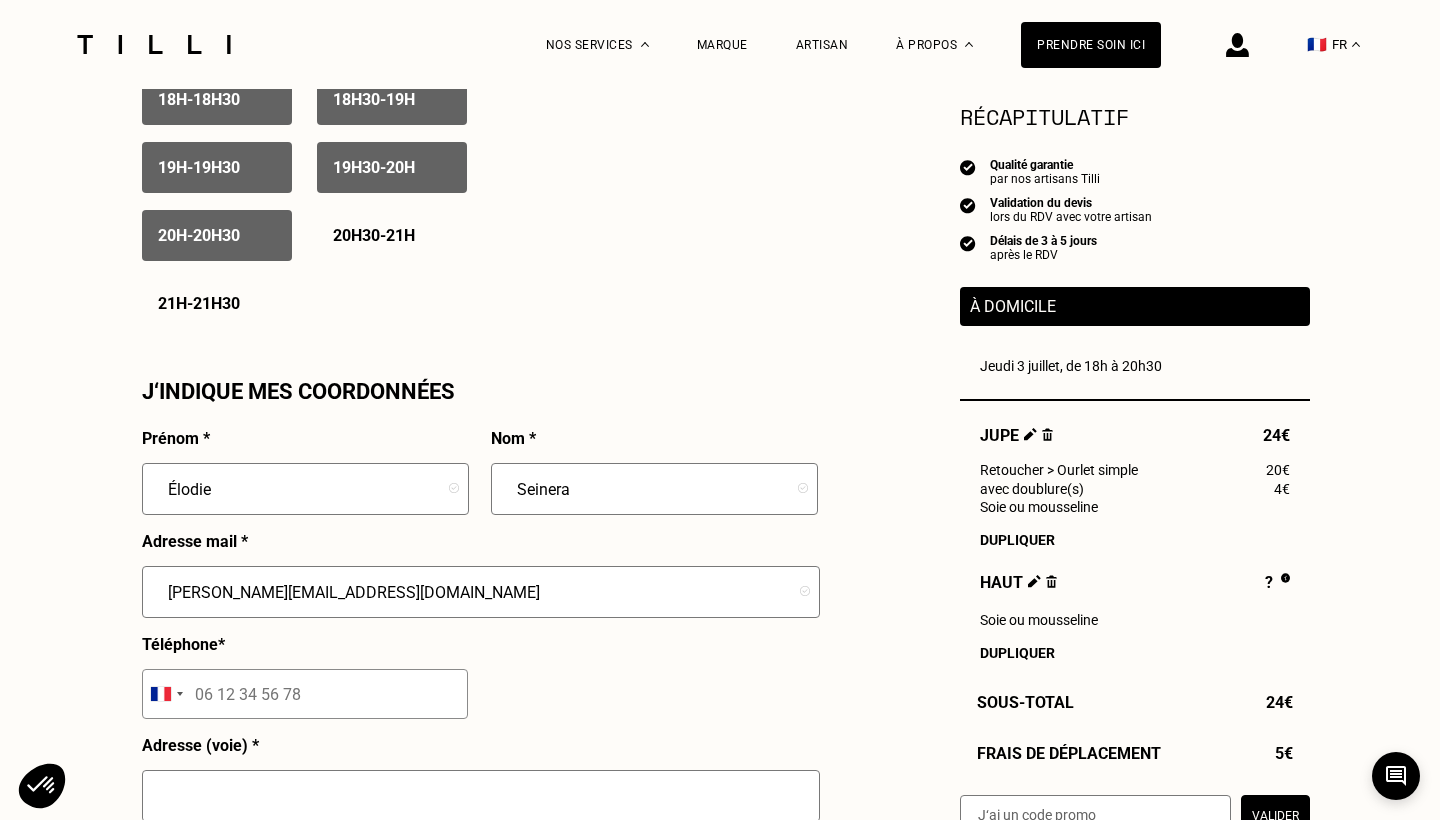 click at bounding box center (305, 694) 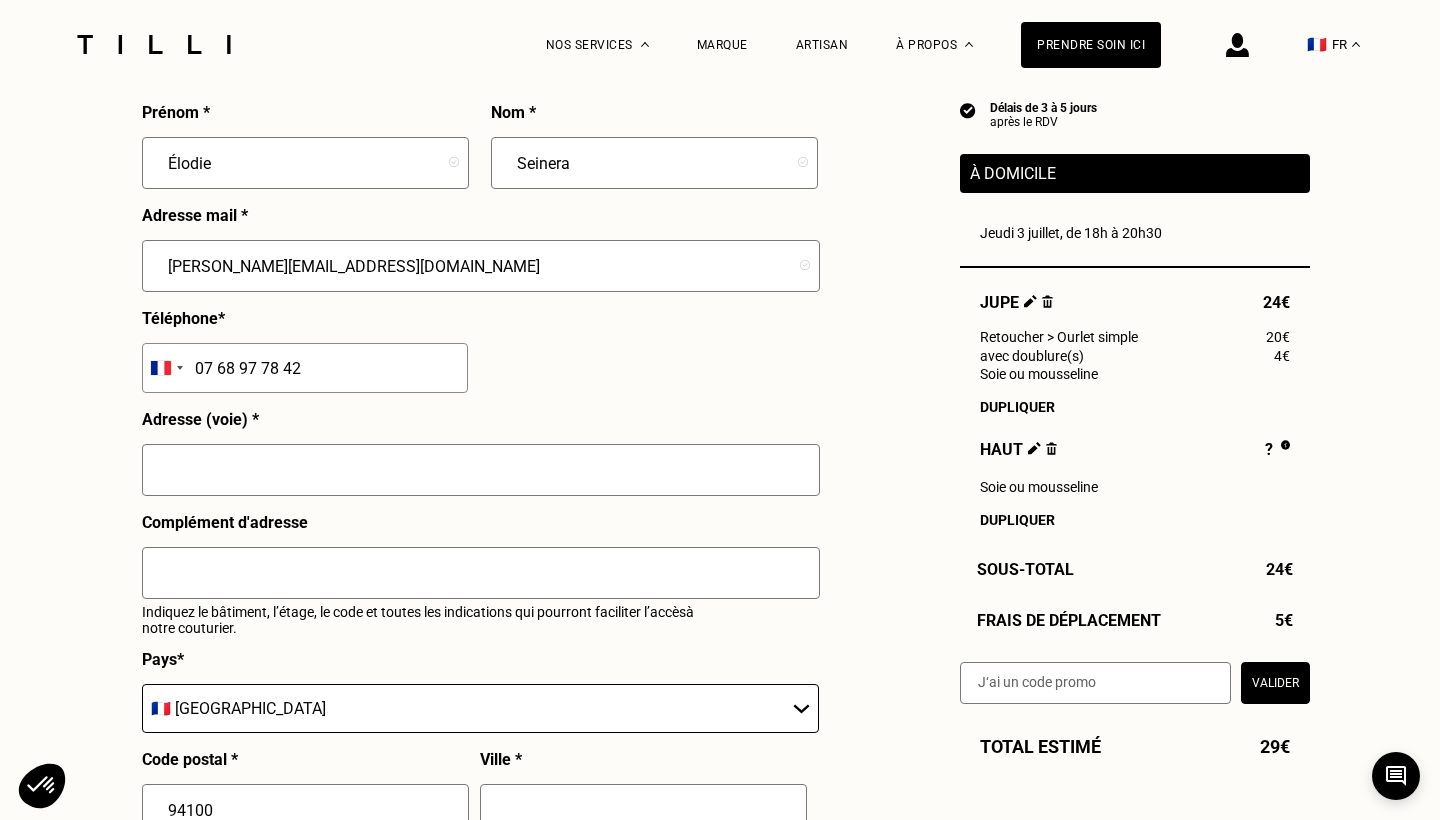 scroll, scrollTop: 1891, scrollLeft: 0, axis: vertical 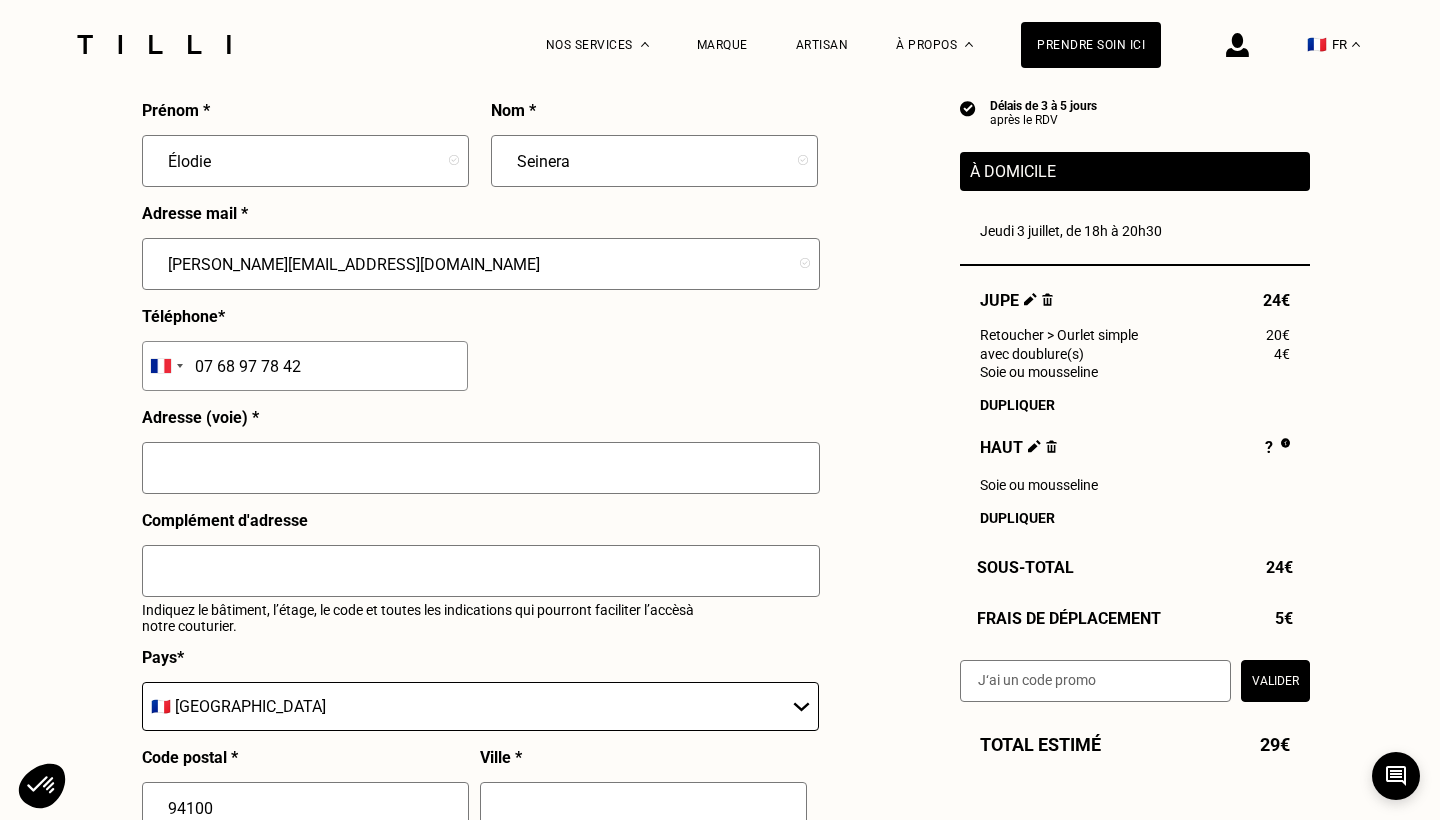 type on "07 68 97 78 42" 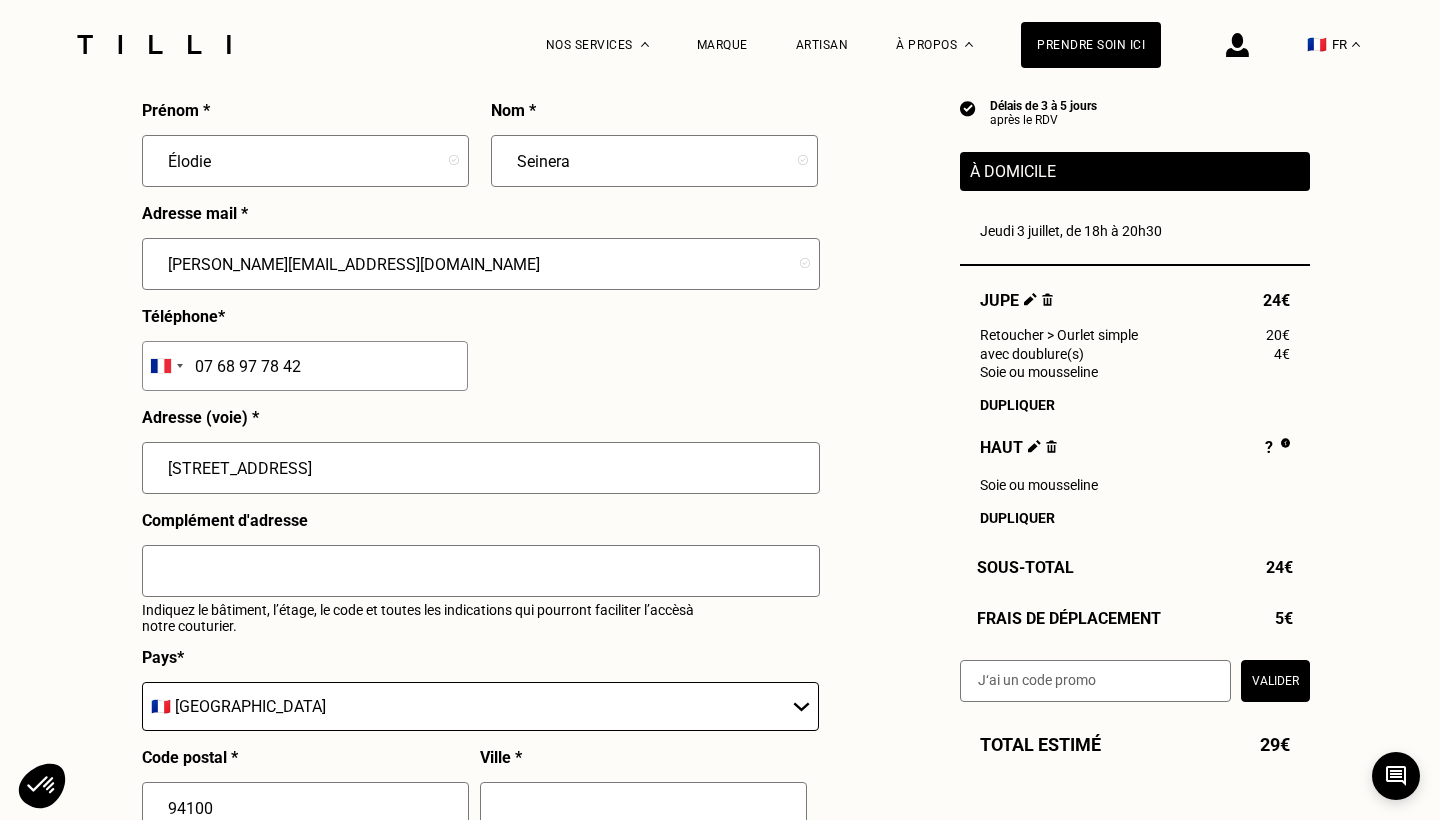type on "[STREET_ADDRESS]" 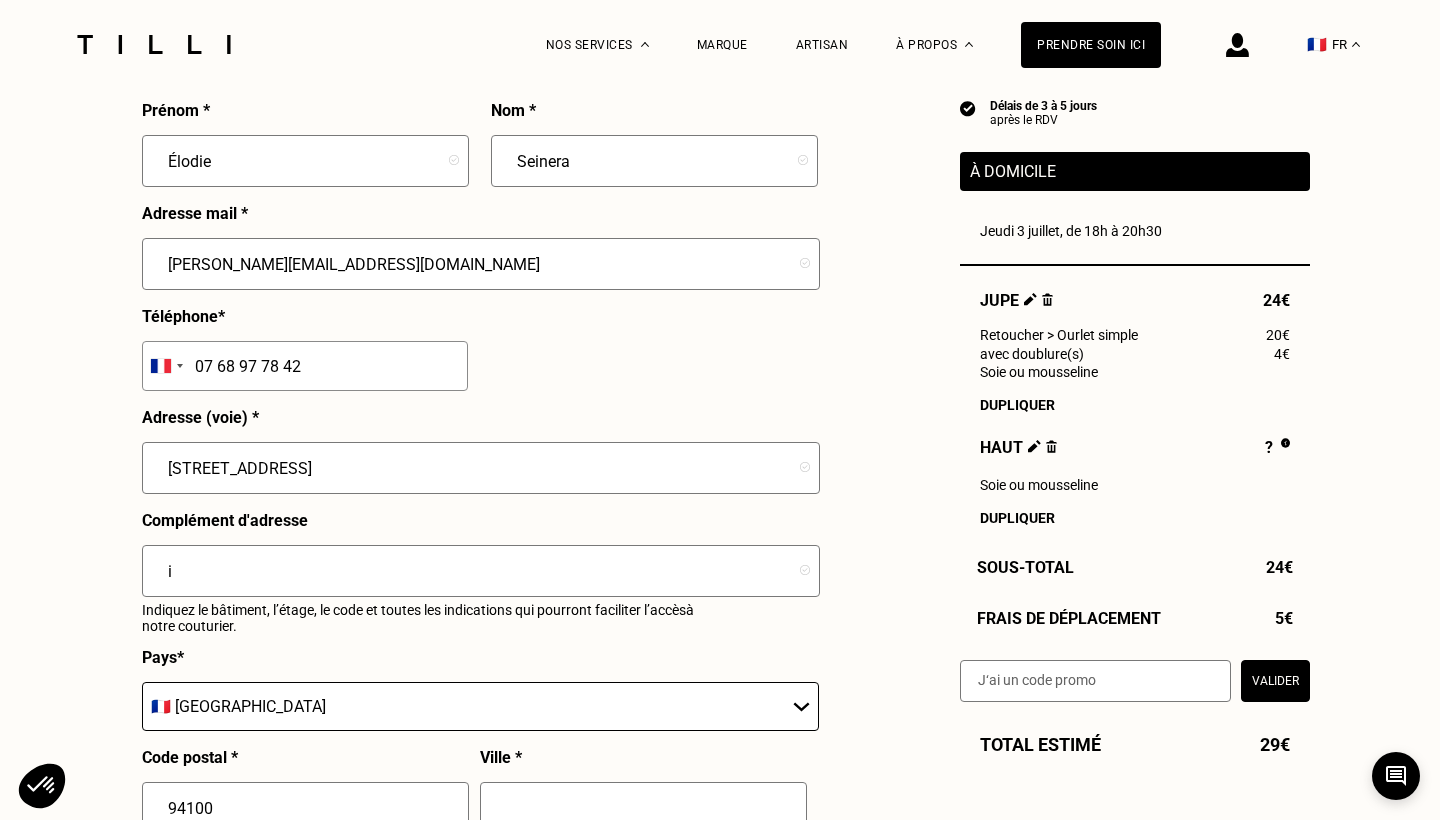 type 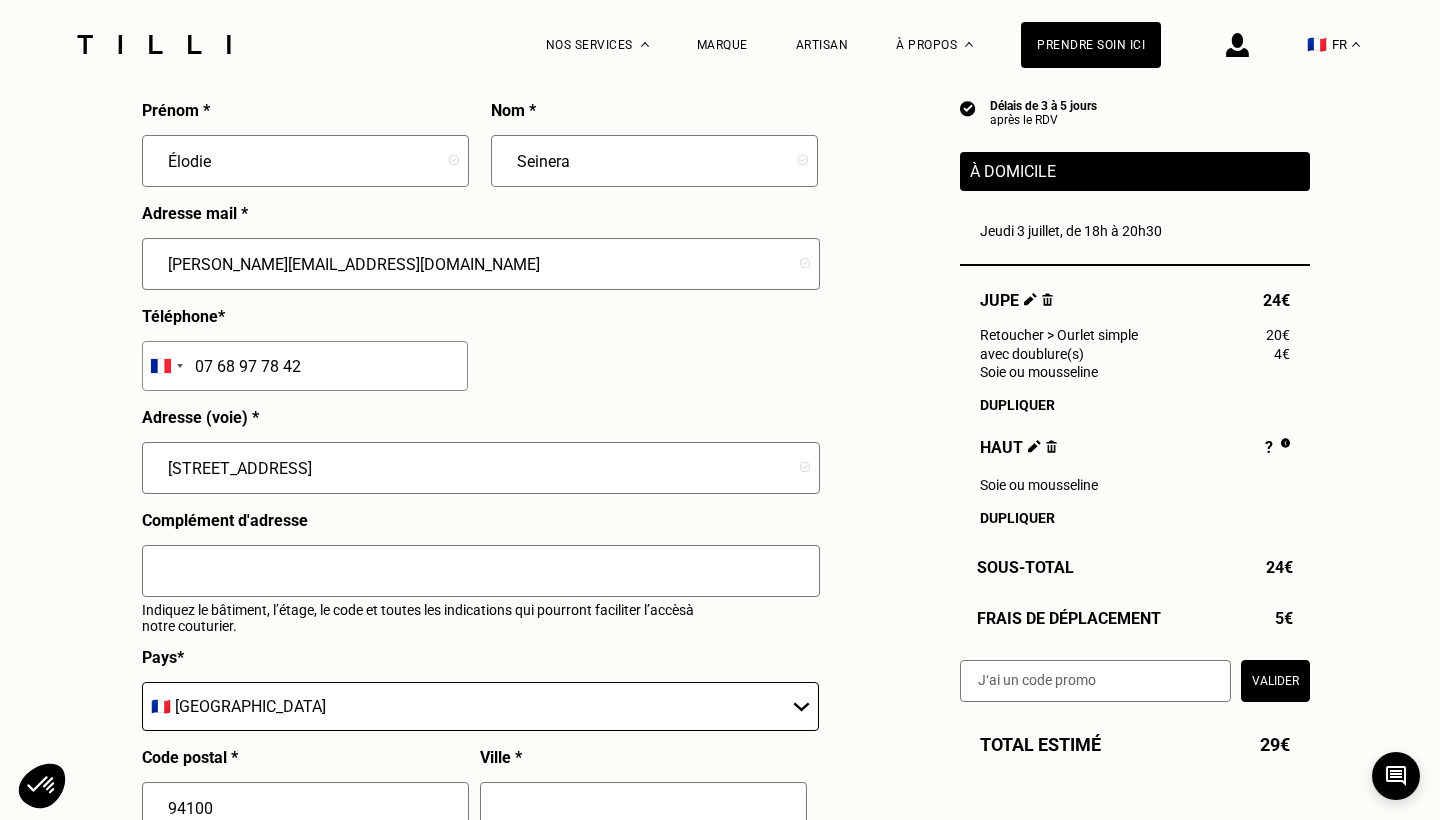 click on "[STREET_ADDRESS]" at bounding box center (481, 468) 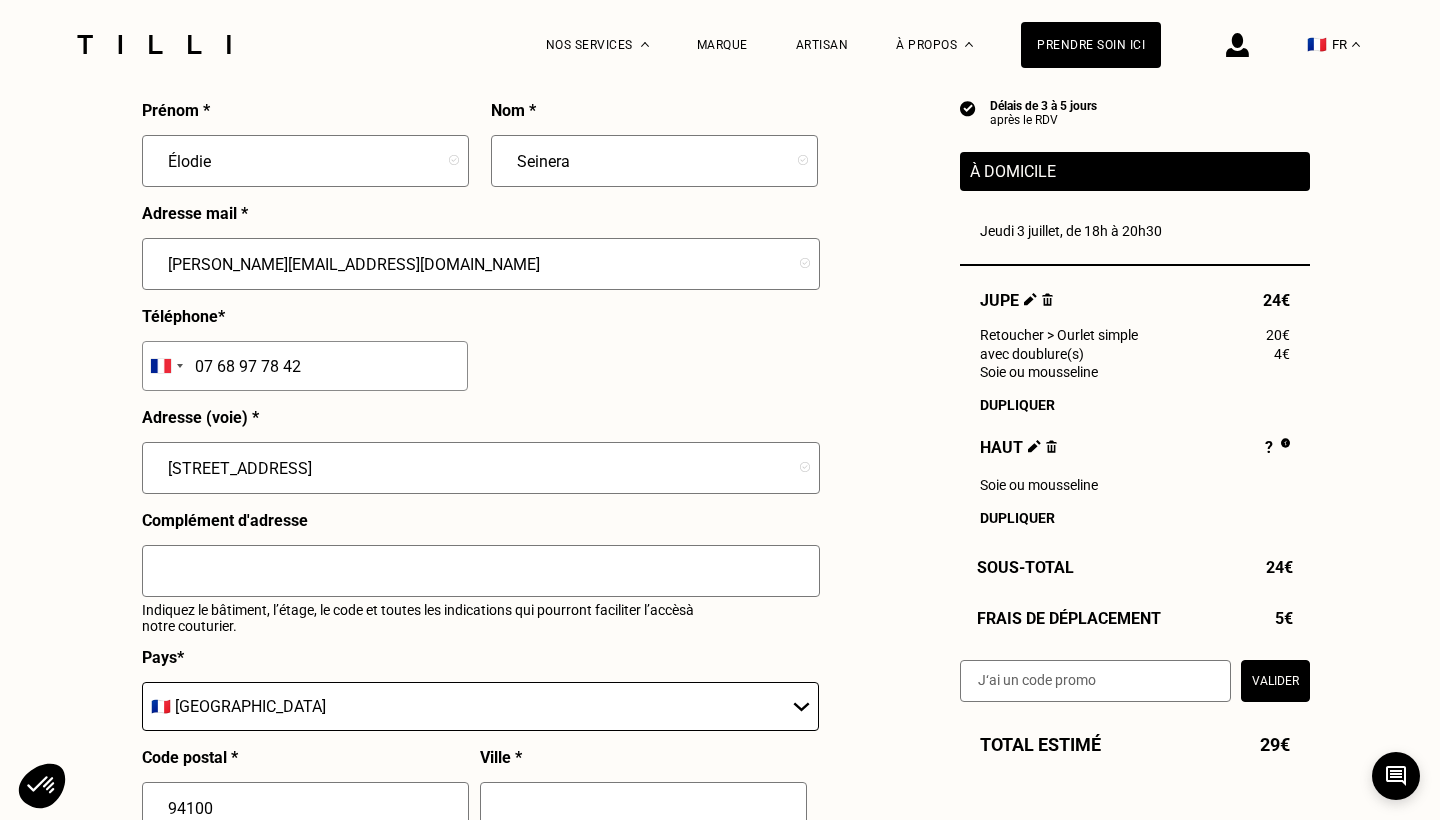 type on "[STREET_ADDRESS]" 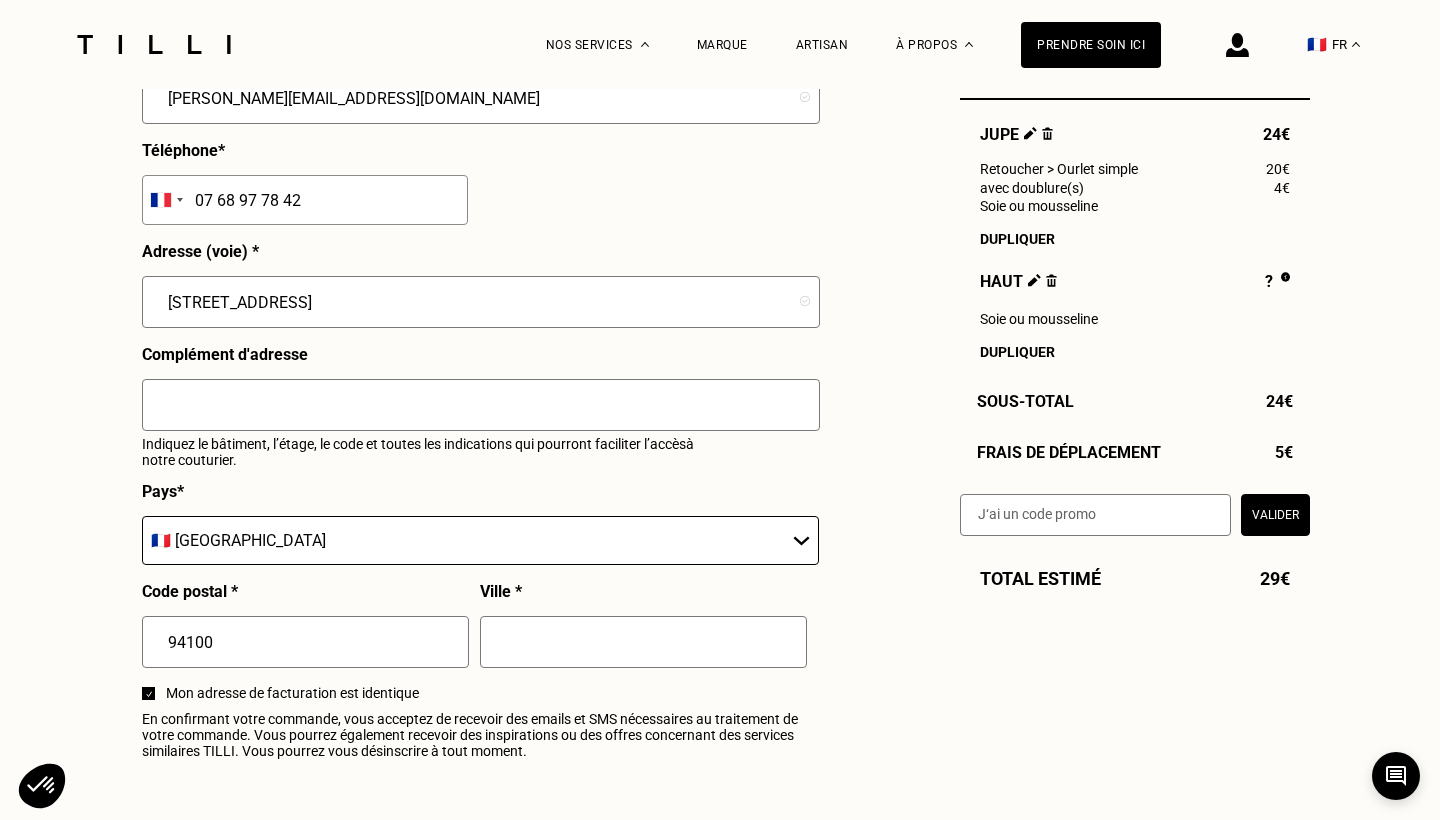 scroll, scrollTop: 2059, scrollLeft: 0, axis: vertical 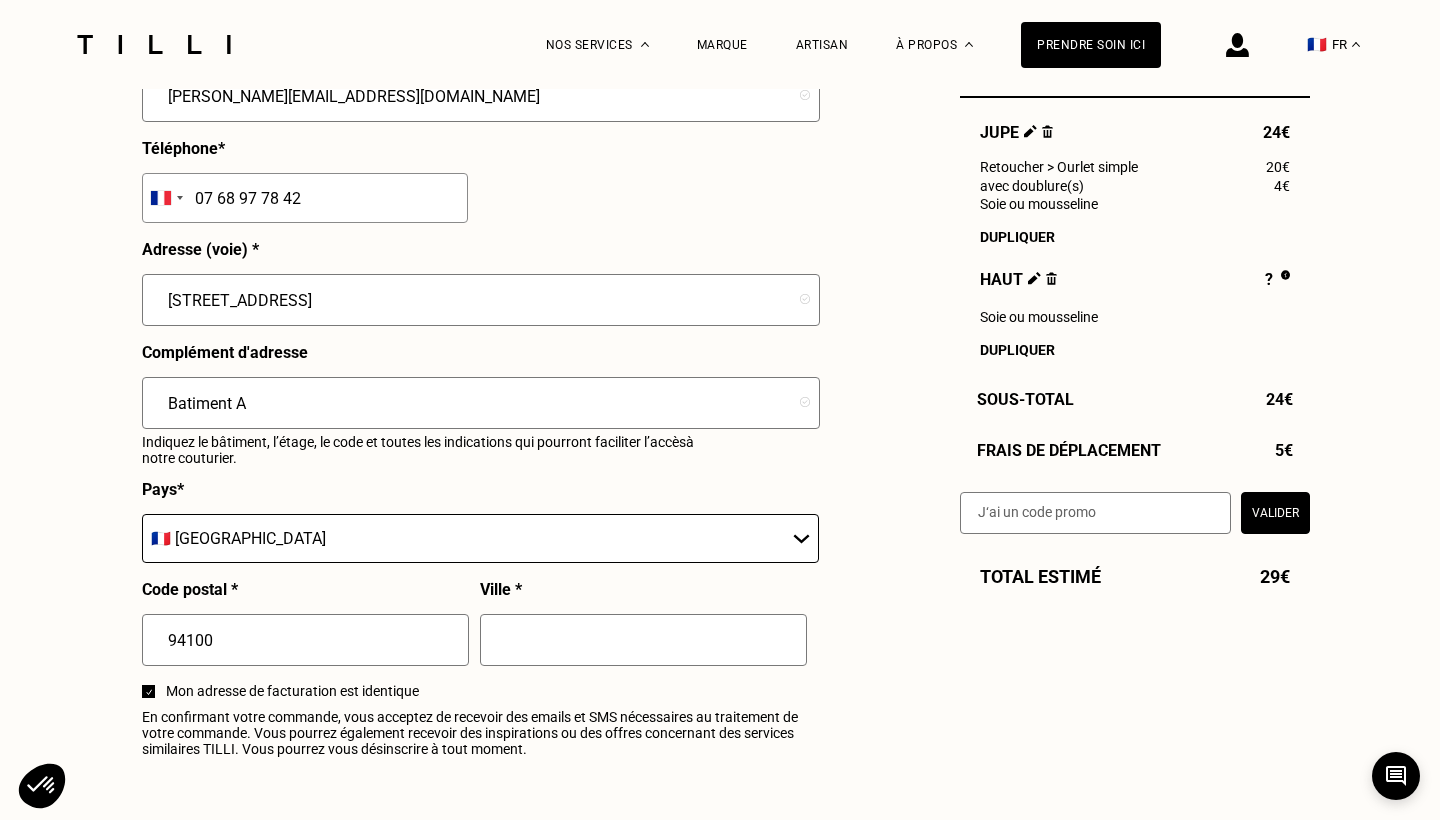 click on "Batiment A" at bounding box center (481, 403) 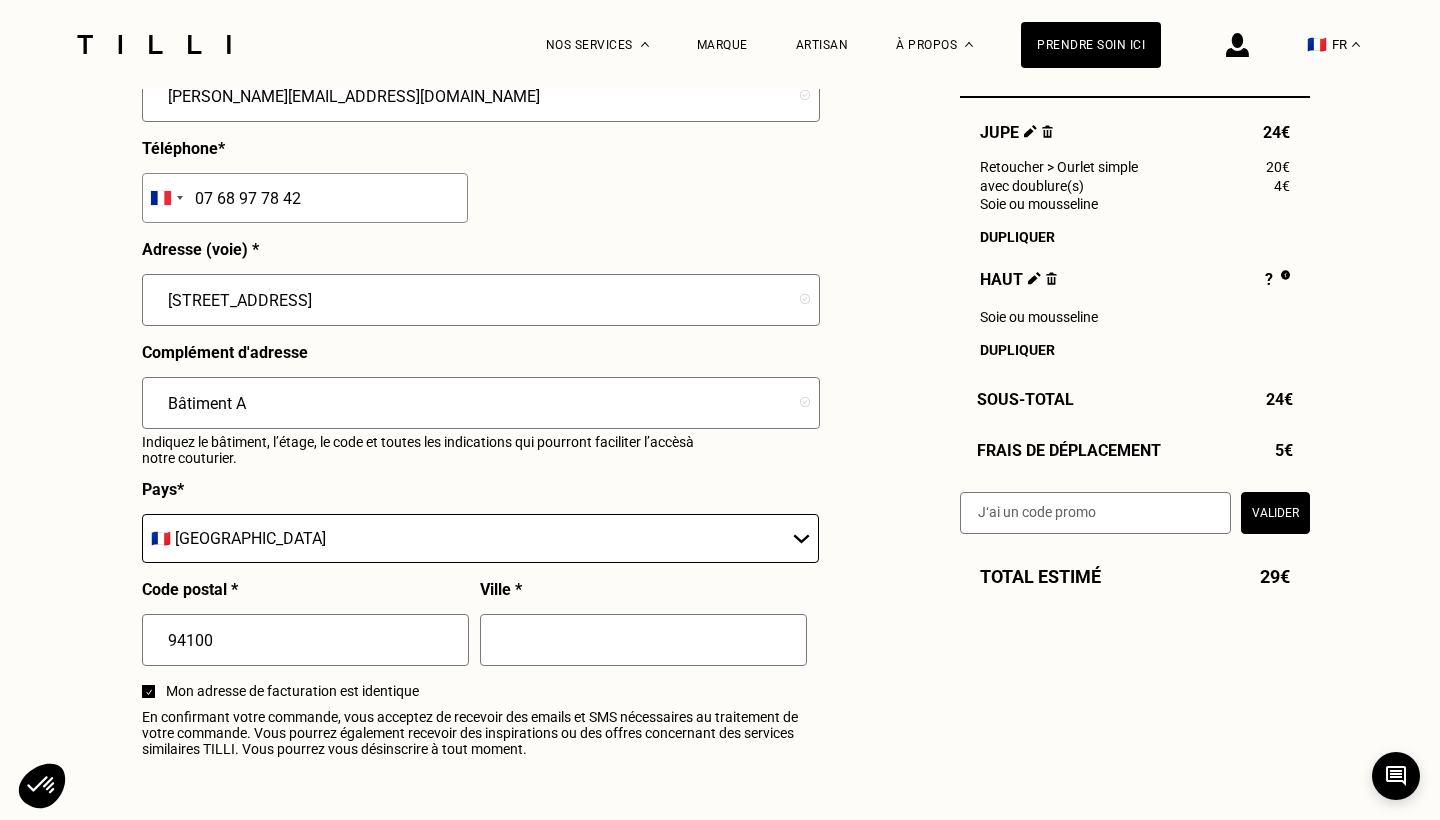 type on "Bâtiment A" 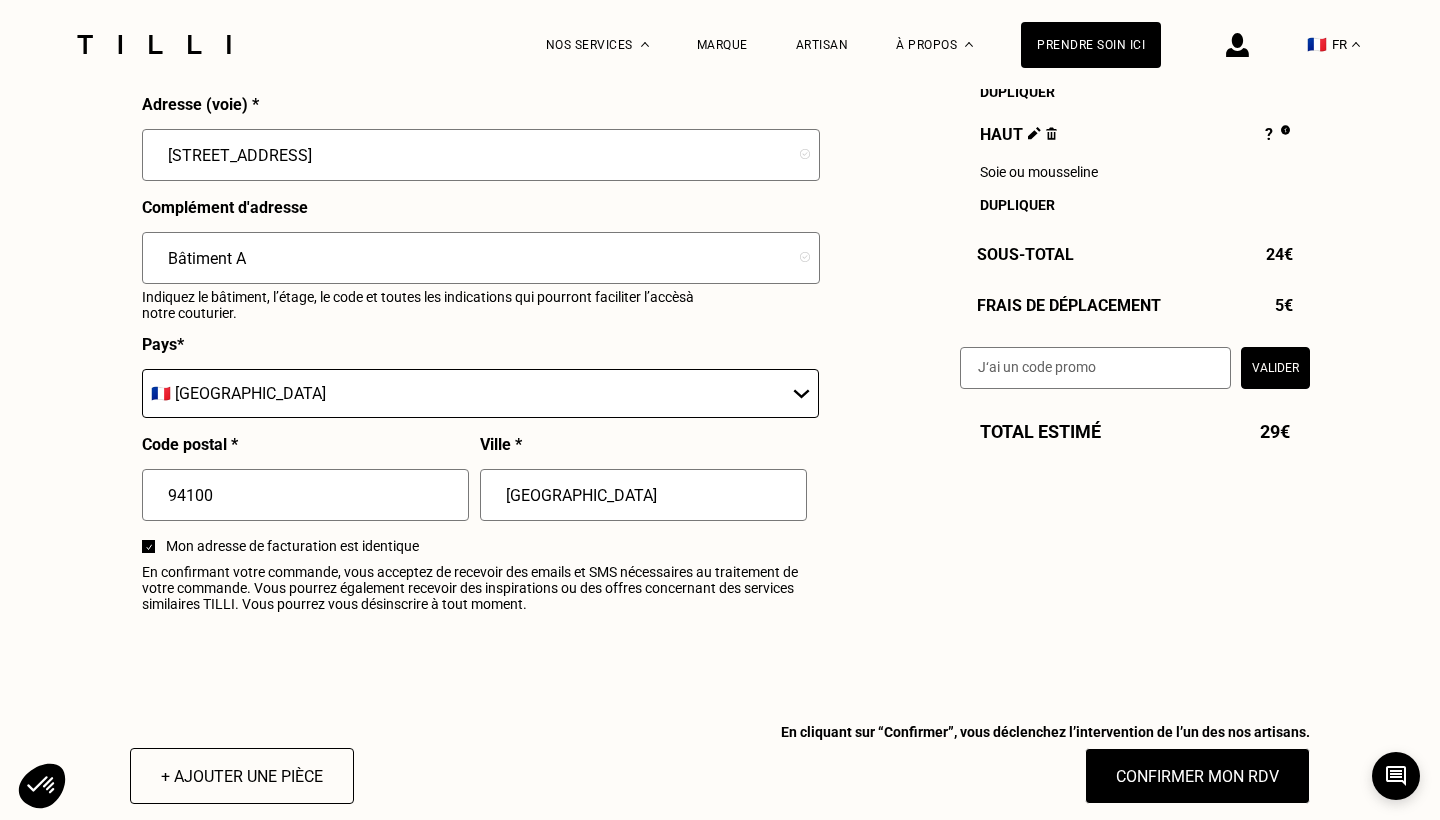 scroll, scrollTop: 2215, scrollLeft: 0, axis: vertical 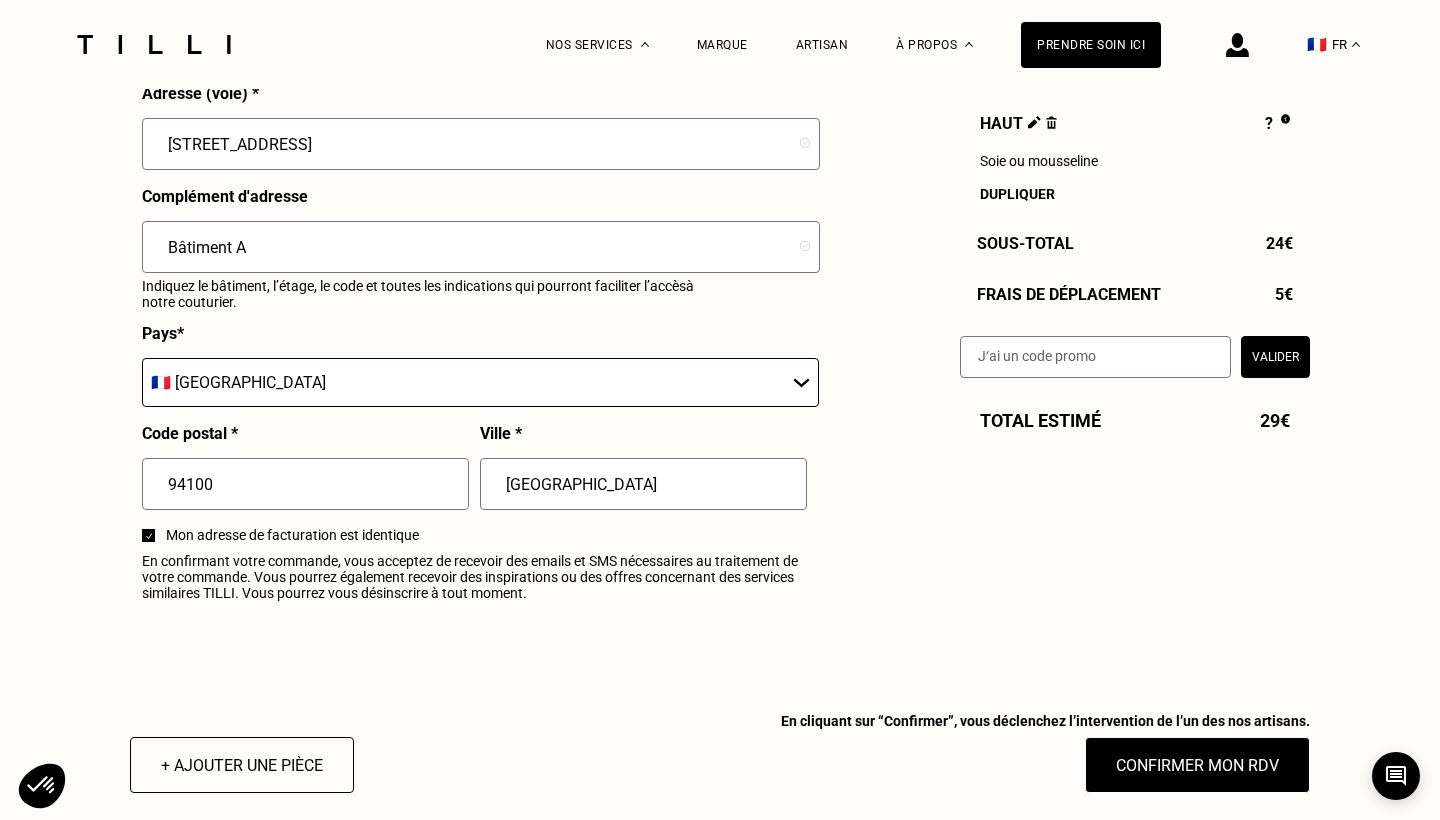 type on "[GEOGRAPHIC_DATA]" 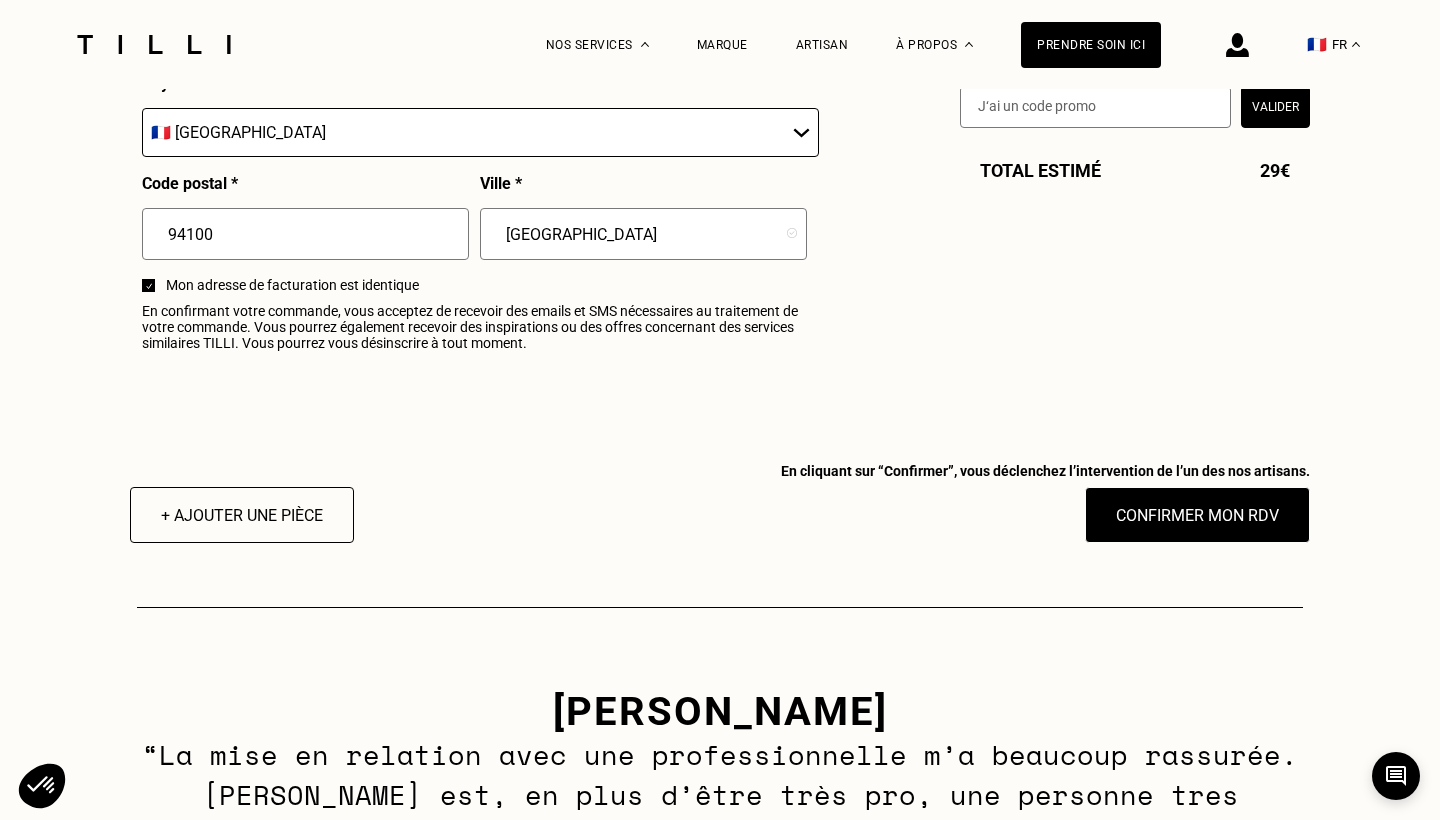 scroll, scrollTop: 2466, scrollLeft: 0, axis: vertical 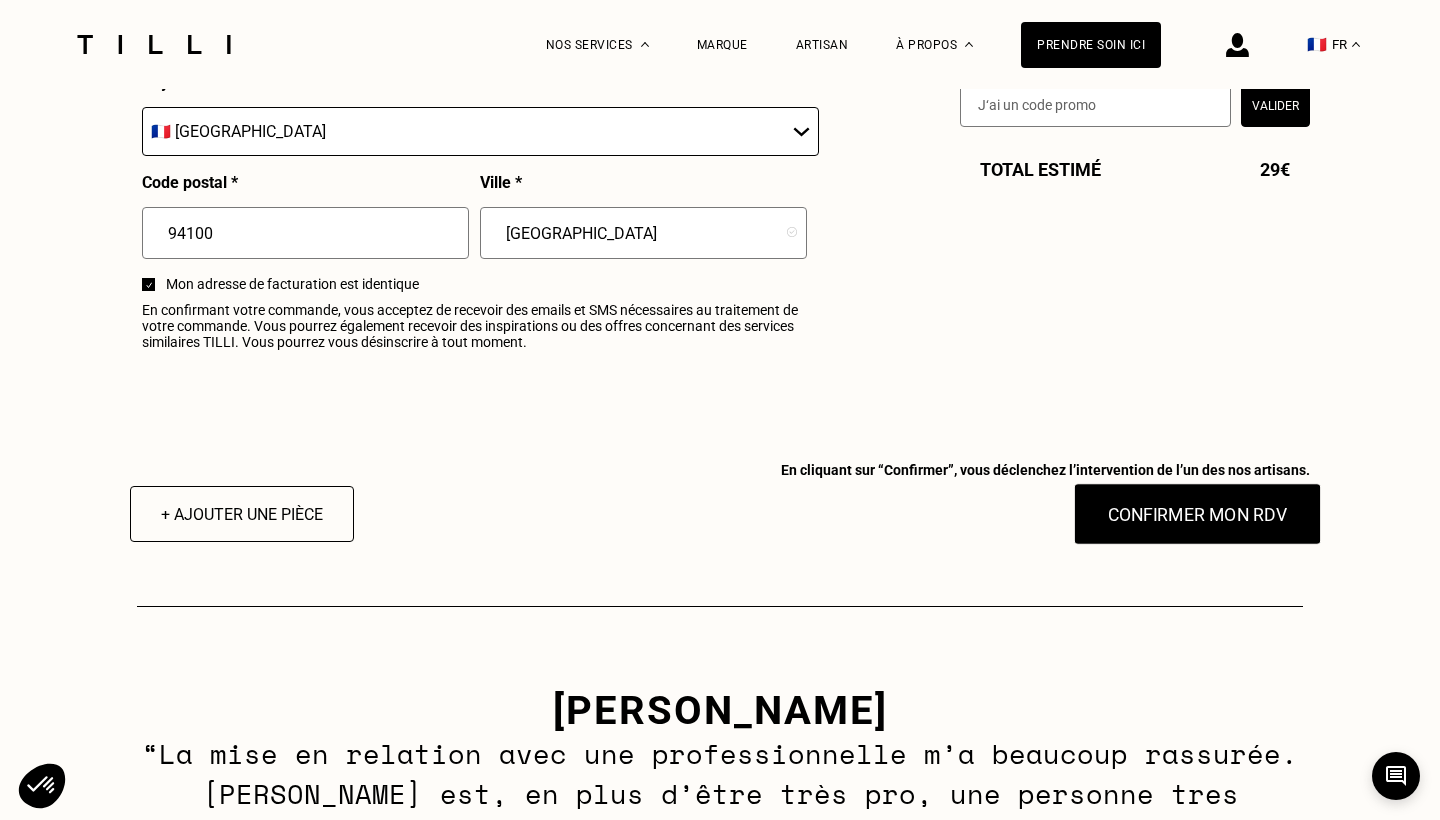 click on "Confirmer mon RDV" at bounding box center (1198, 514) 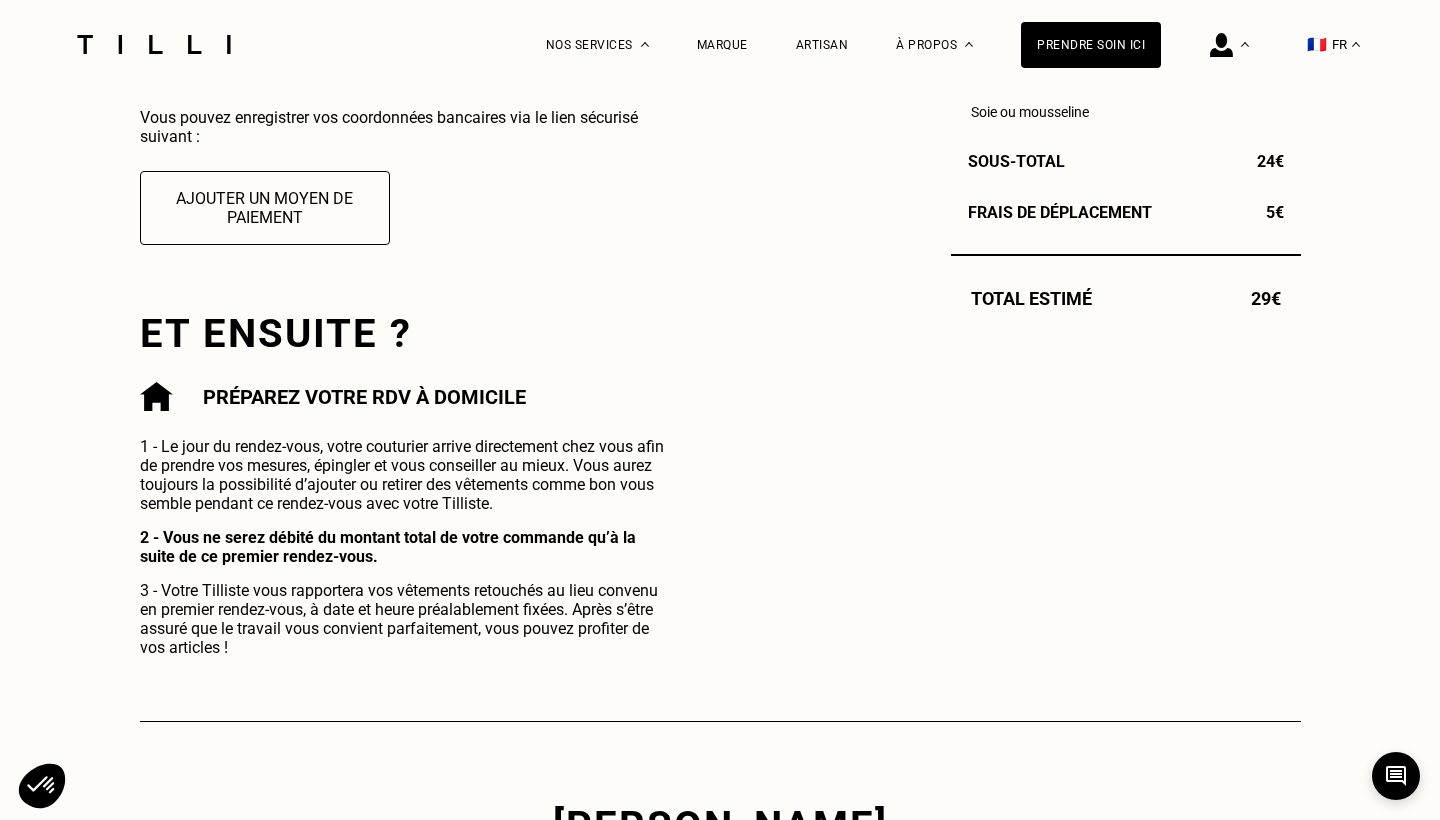 scroll, scrollTop: 792, scrollLeft: 0, axis: vertical 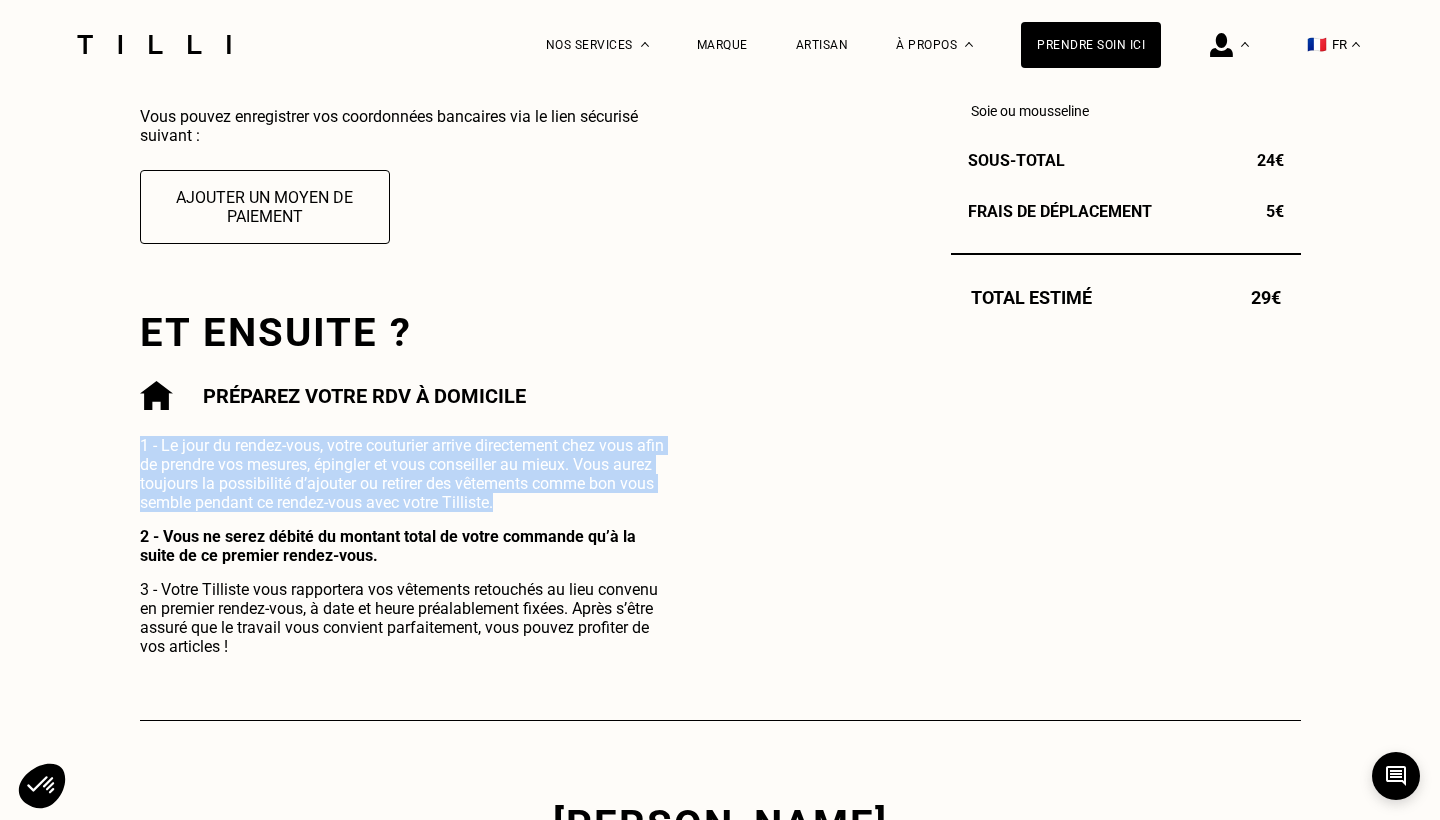 drag, startPoint x: 501, startPoint y: 510, endPoint x: 177, endPoint y: 407, distance: 339.97794 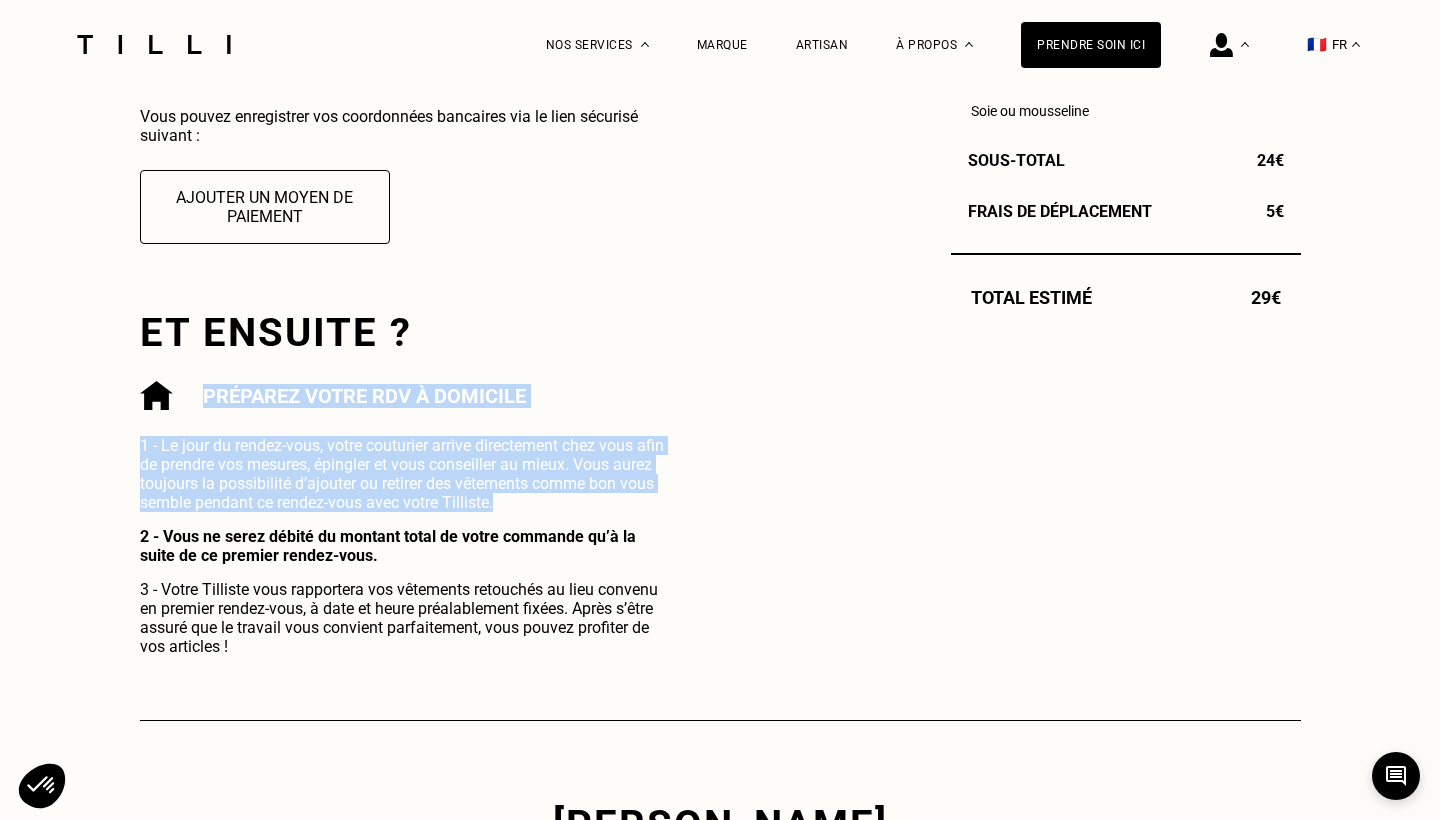 click on "2 - Vous ne serez débité du montant total de votre commande qu’à la suite de ce premier rendez-vous." at bounding box center [406, 546] 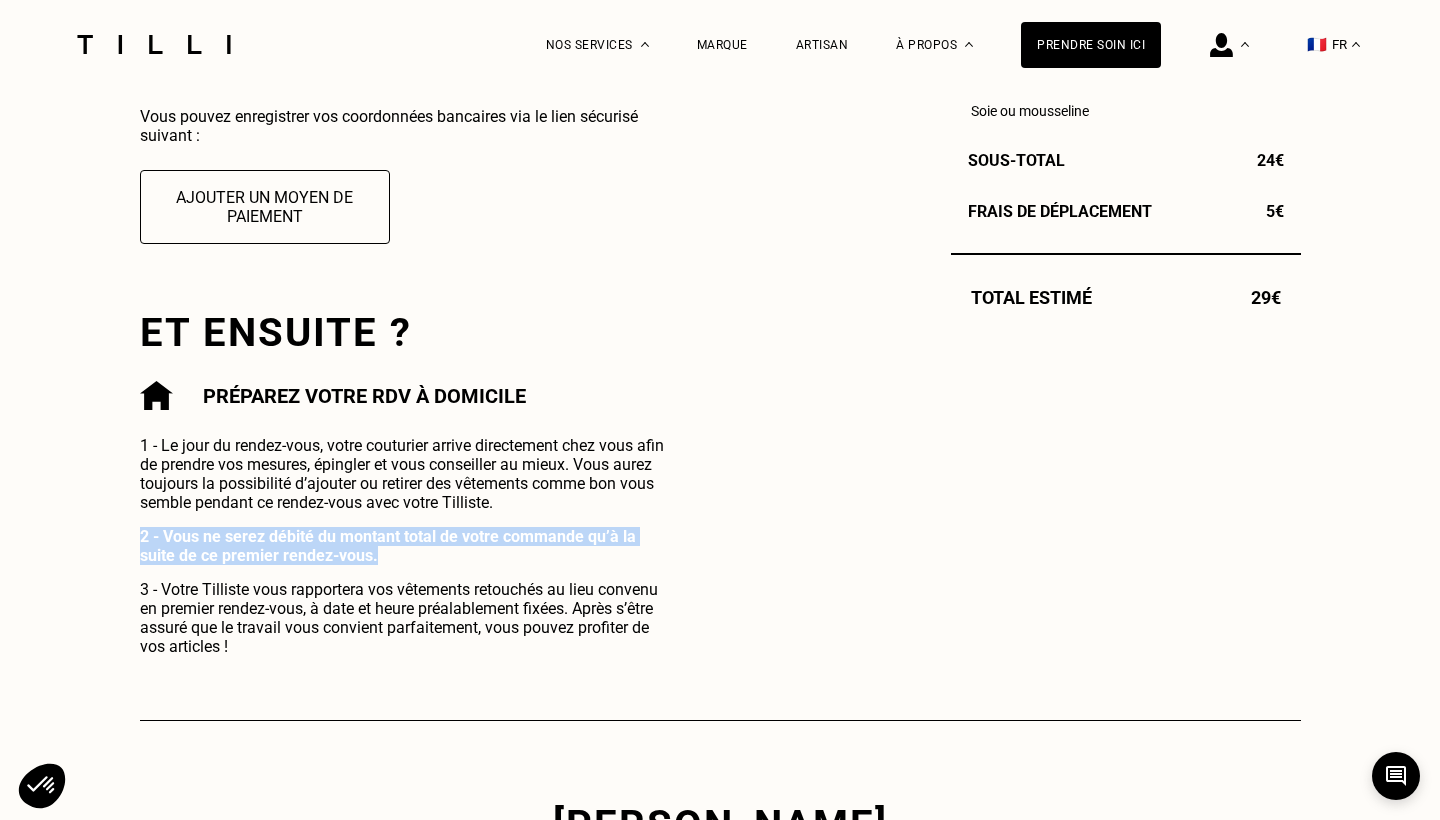 drag, startPoint x: 357, startPoint y: 553, endPoint x: 123, endPoint y: 541, distance: 234.3075 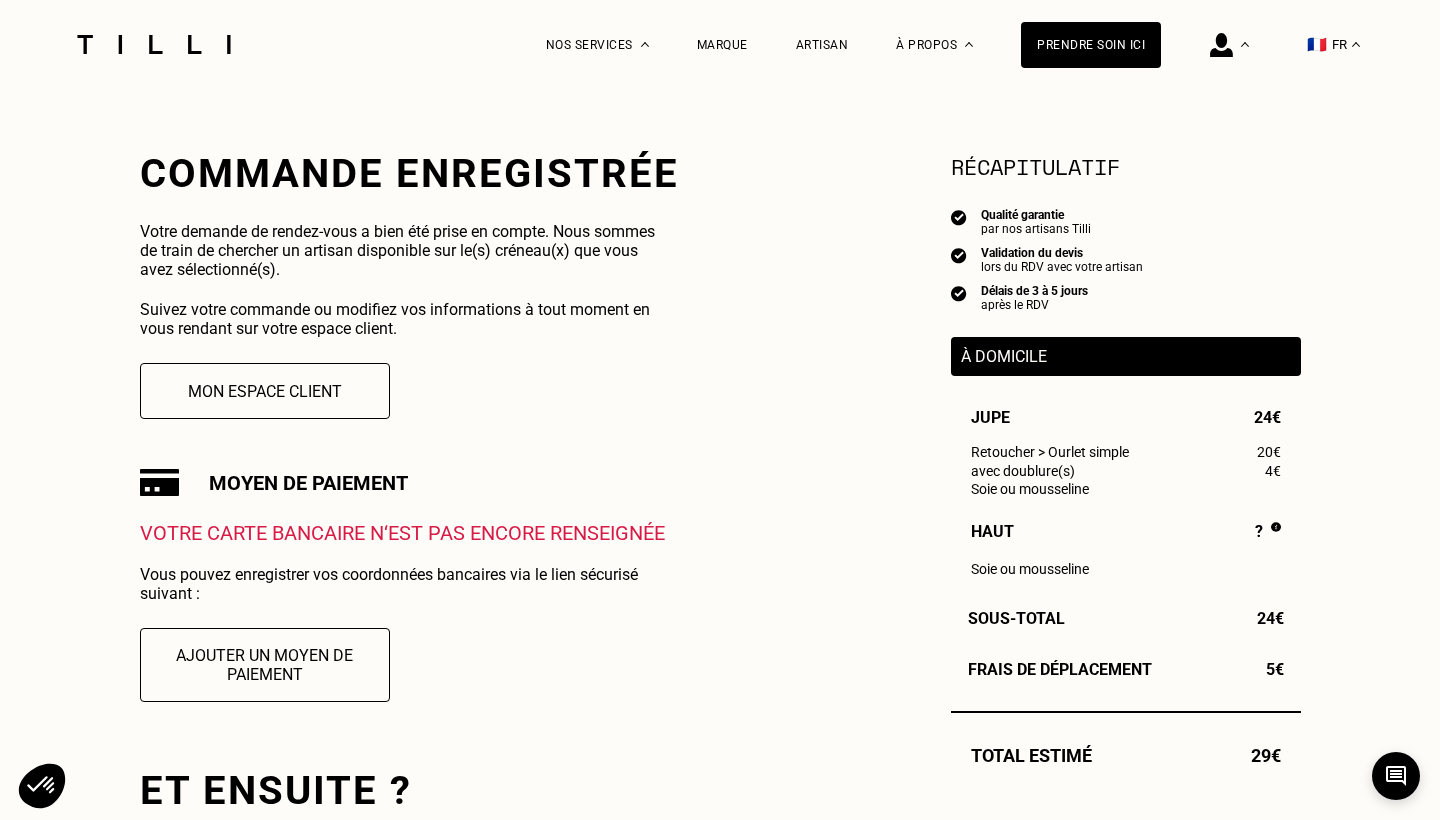 scroll, scrollTop: 700, scrollLeft: 0, axis: vertical 